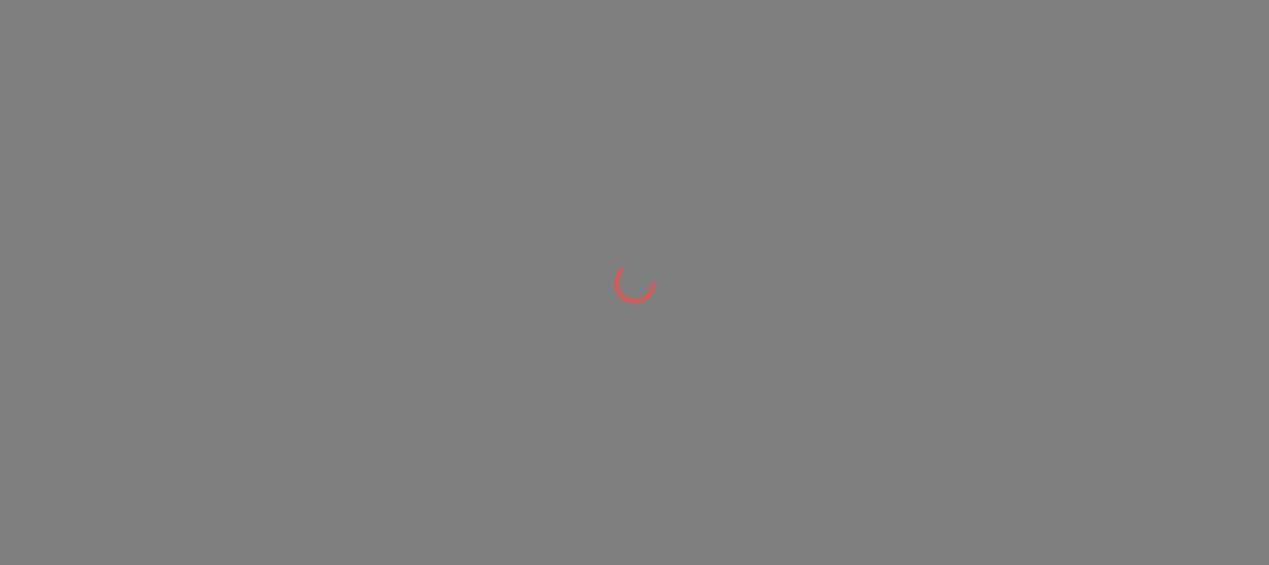 scroll, scrollTop: 0, scrollLeft: 0, axis: both 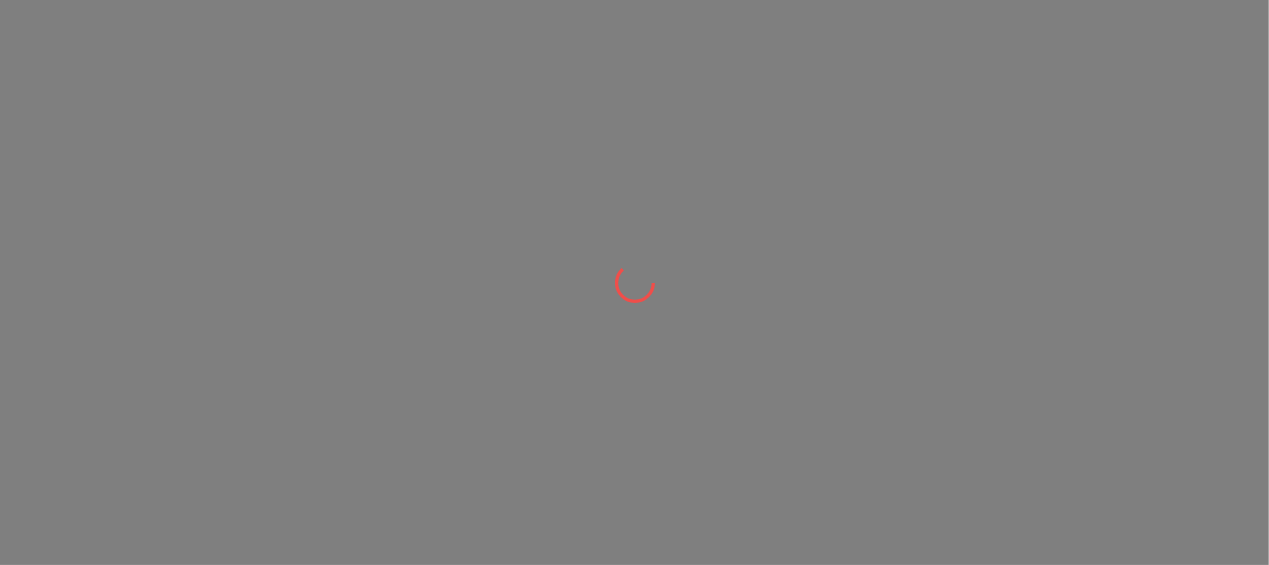 click at bounding box center [634, 282] 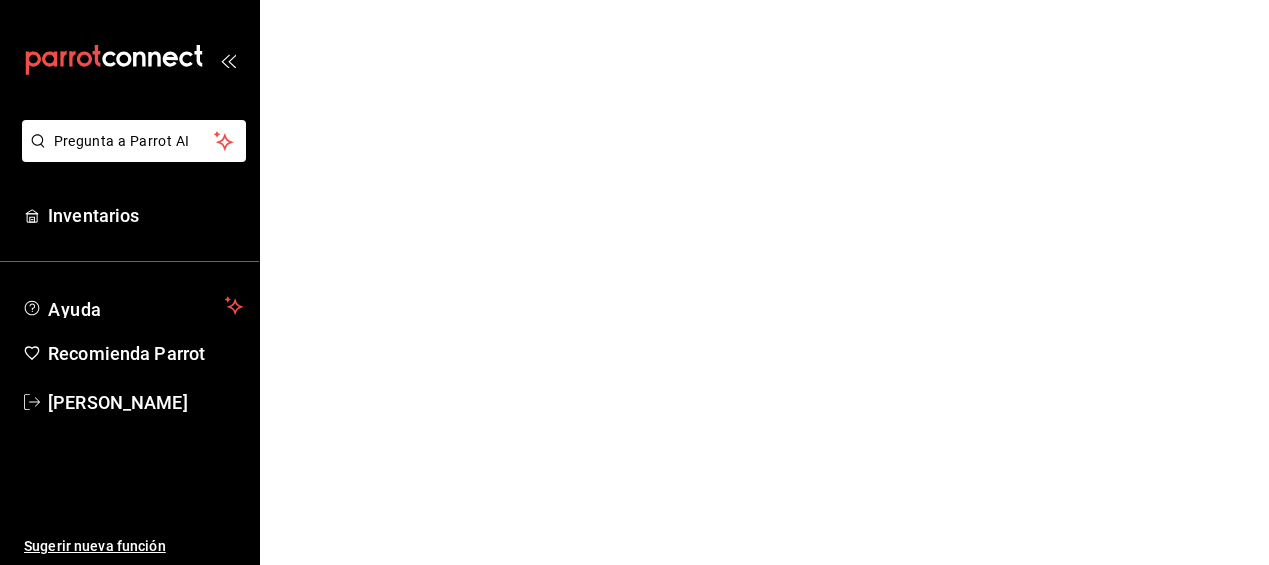 scroll, scrollTop: 0, scrollLeft: 0, axis: both 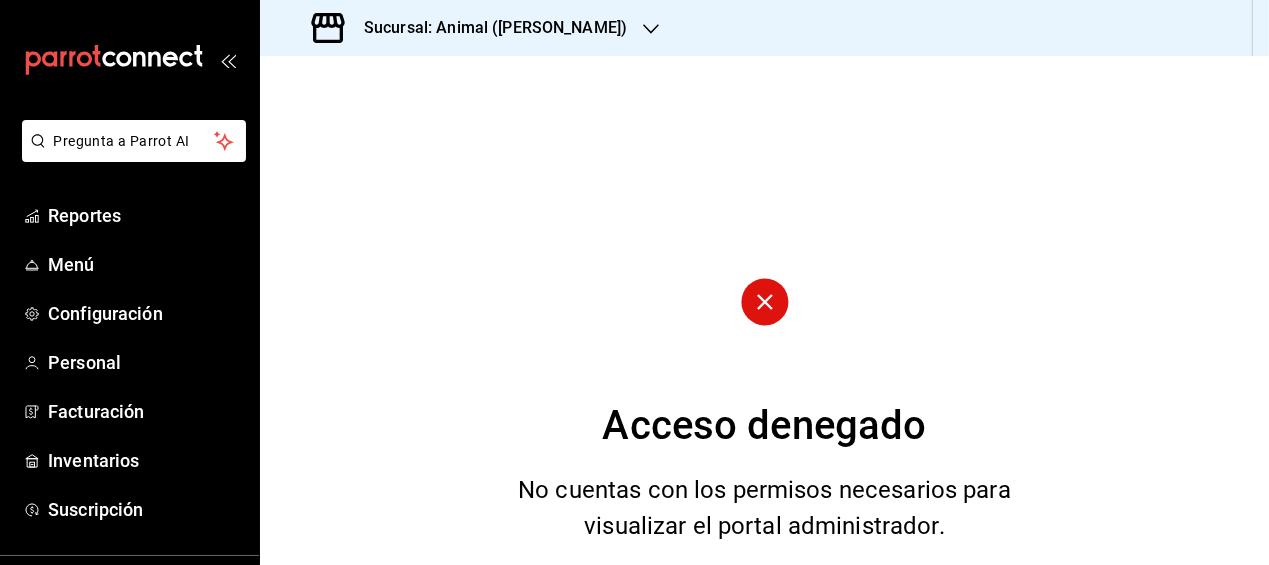 click on "Acceso denegado No cuentas con los permisos necesarios para visualizar el portal administrador." at bounding box center (764, 310) 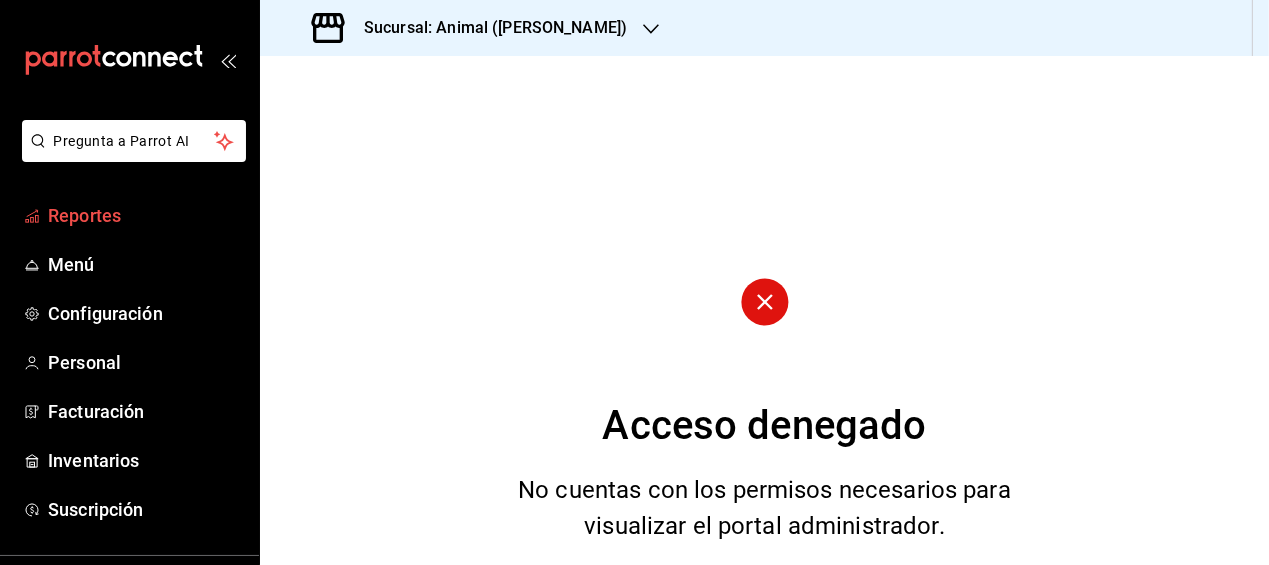 click on "Reportes" at bounding box center [145, 215] 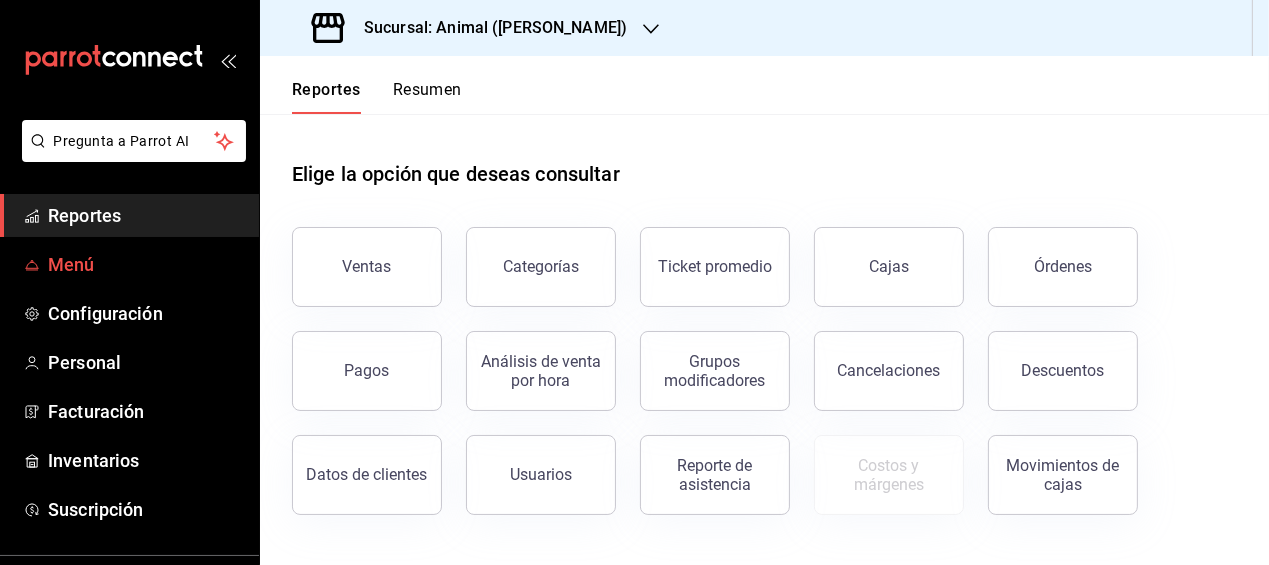 click on "Menú" at bounding box center (145, 264) 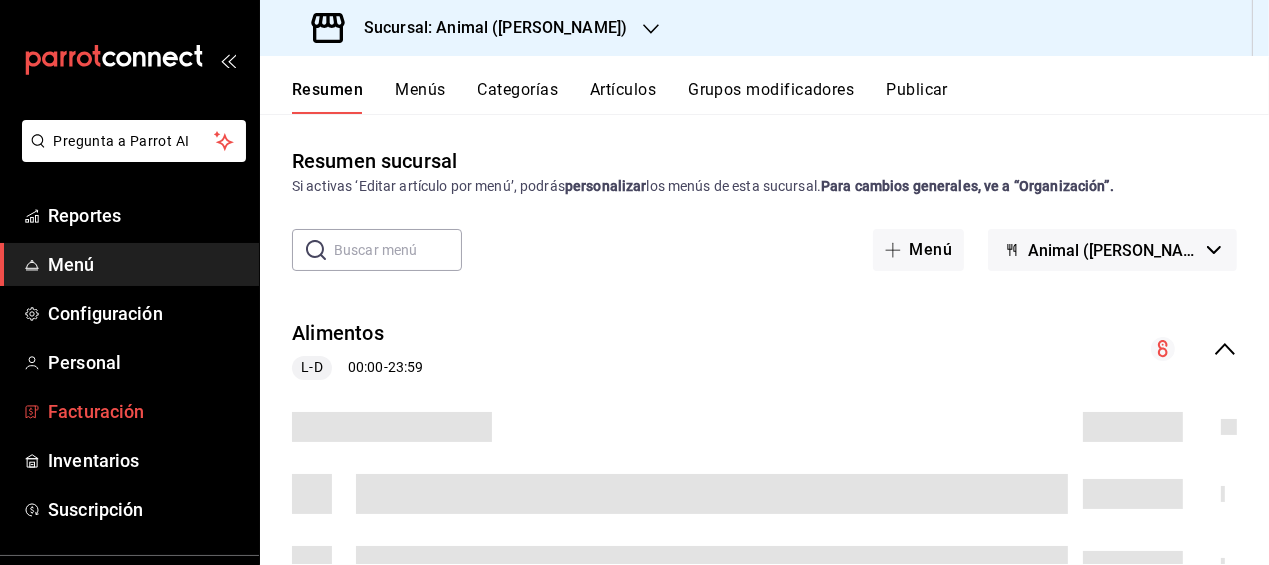click on "Facturación" at bounding box center (145, 411) 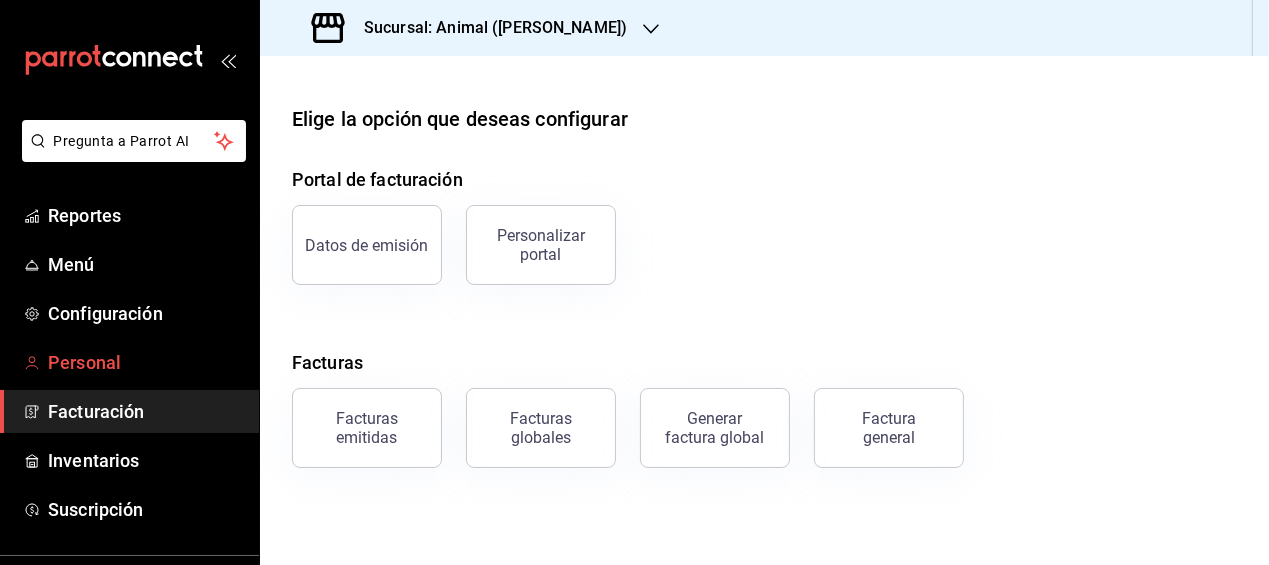 click on "Personal" at bounding box center (145, 362) 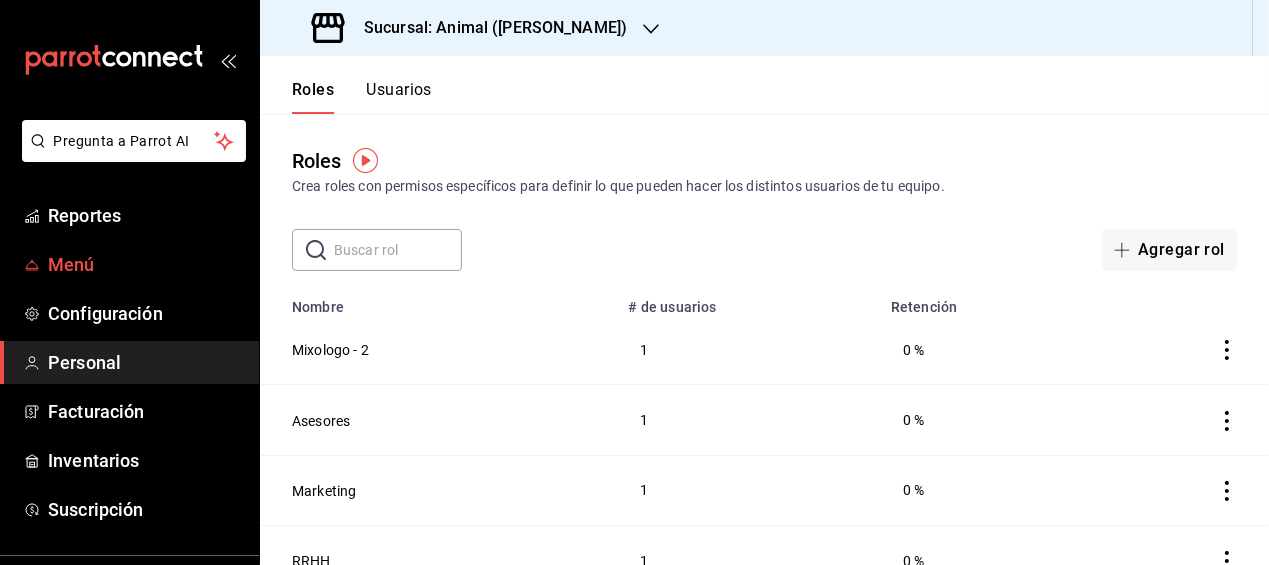 click on "Menú" at bounding box center (145, 264) 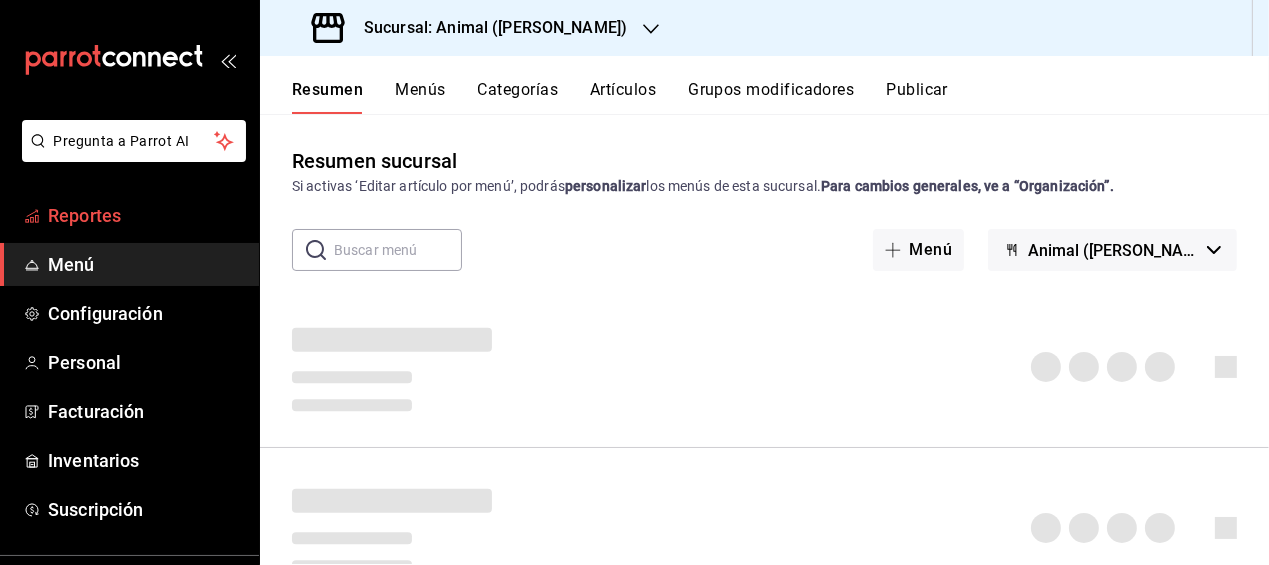 click on "Reportes" at bounding box center [145, 215] 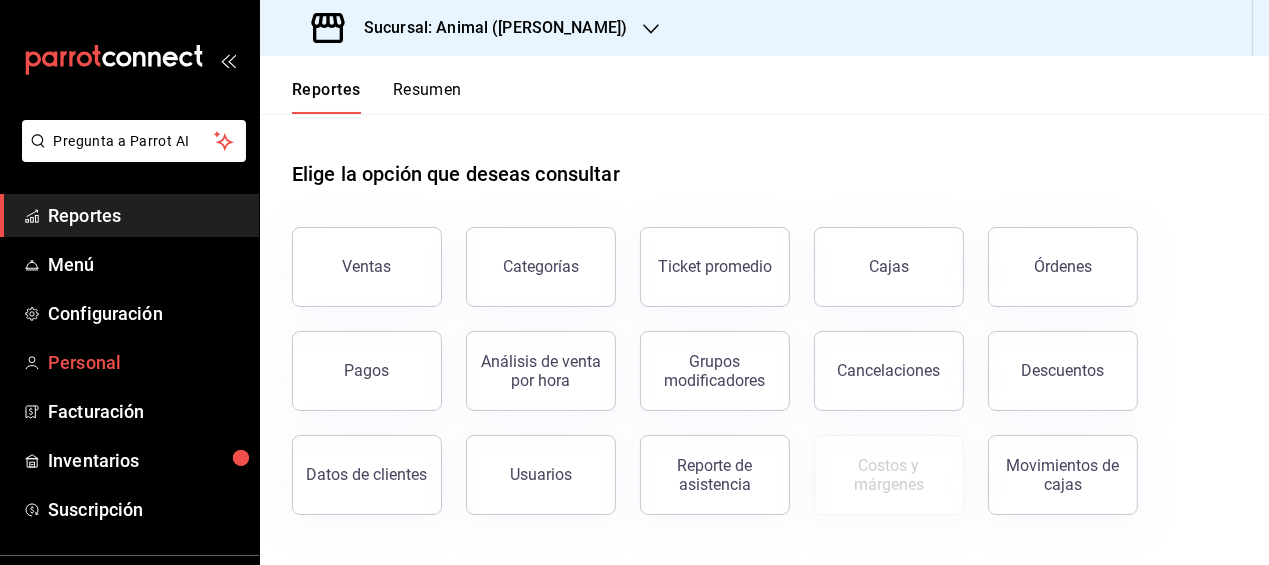 scroll, scrollTop: 188, scrollLeft: 0, axis: vertical 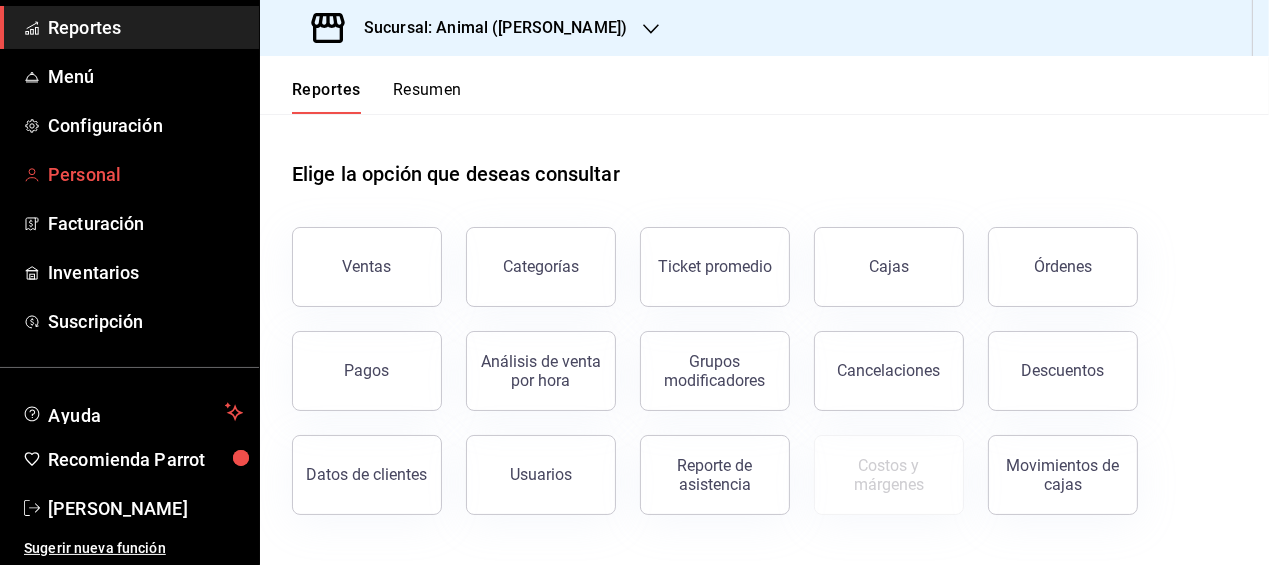 click on "Personal" at bounding box center [145, 174] 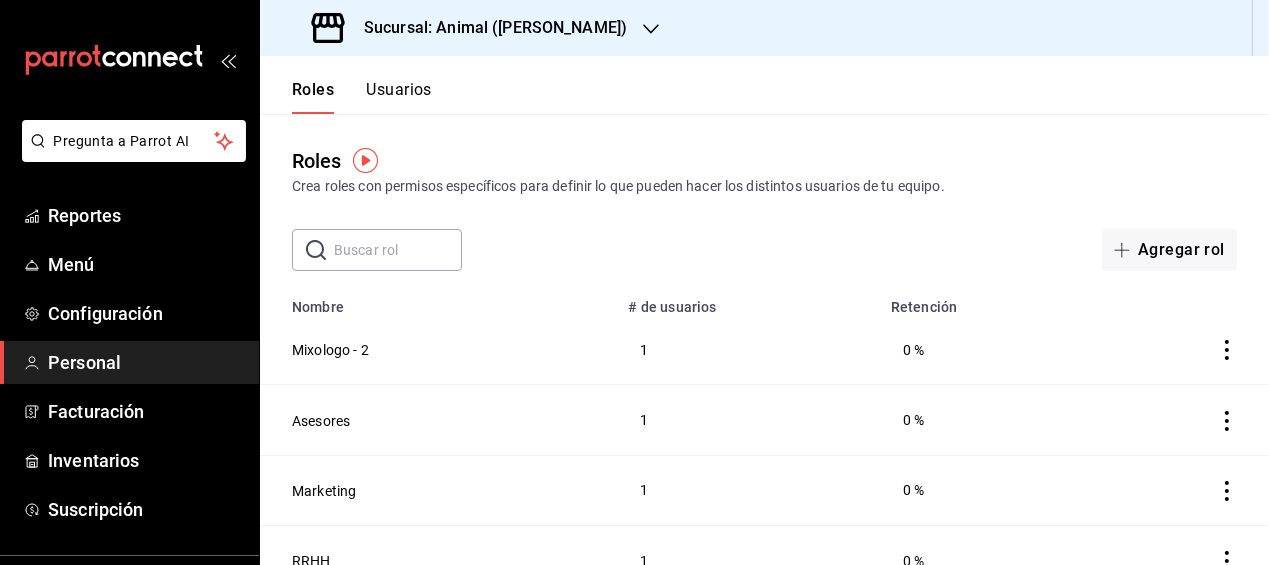 click on "Usuarios" at bounding box center (399, 97) 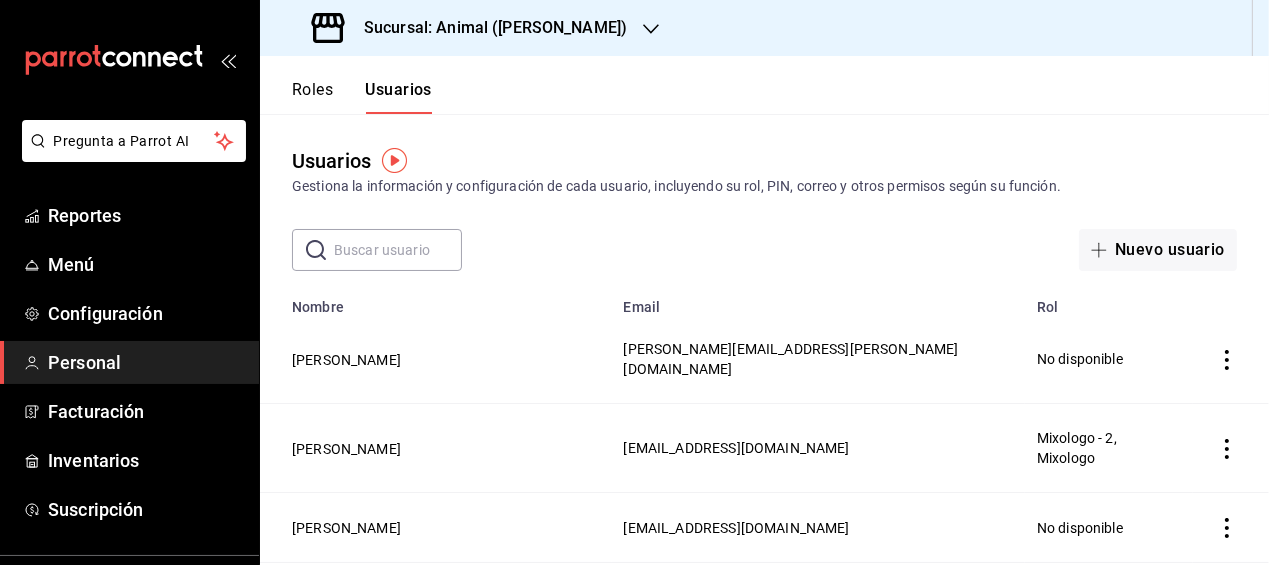 click at bounding box center (398, 250) 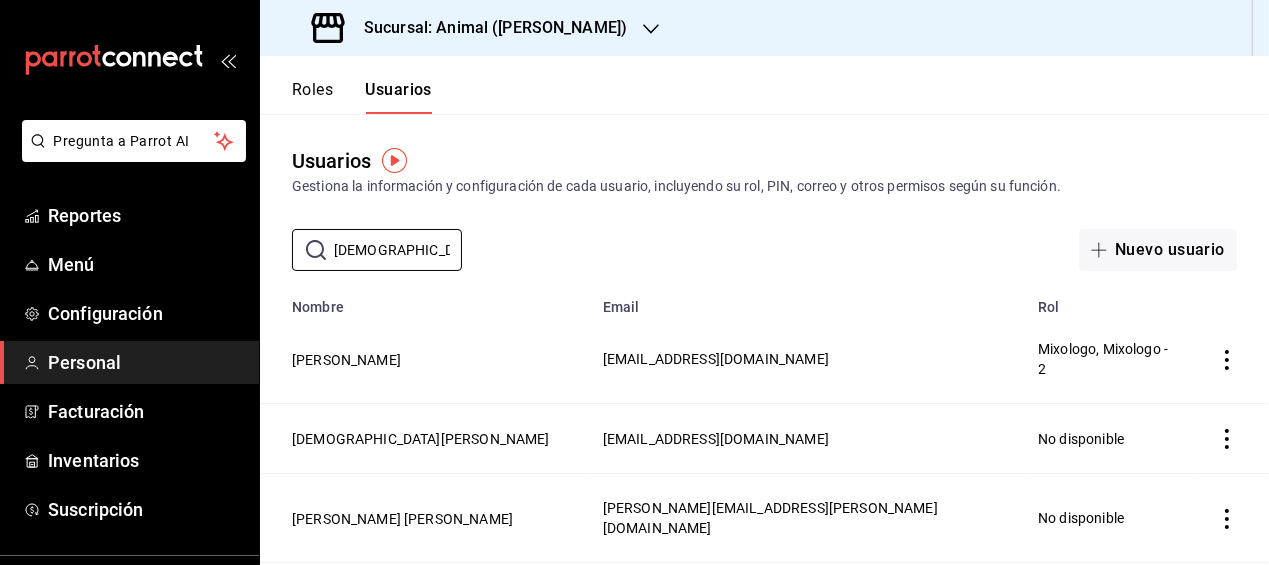 type on "[DEMOGRAPHIC_DATA]" 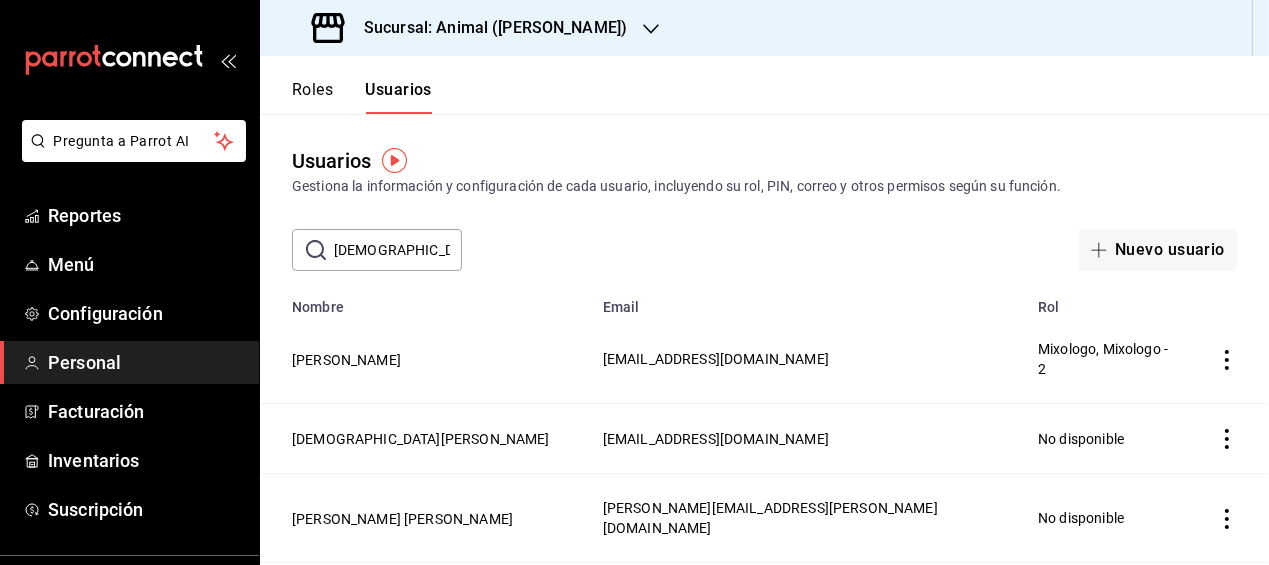 click 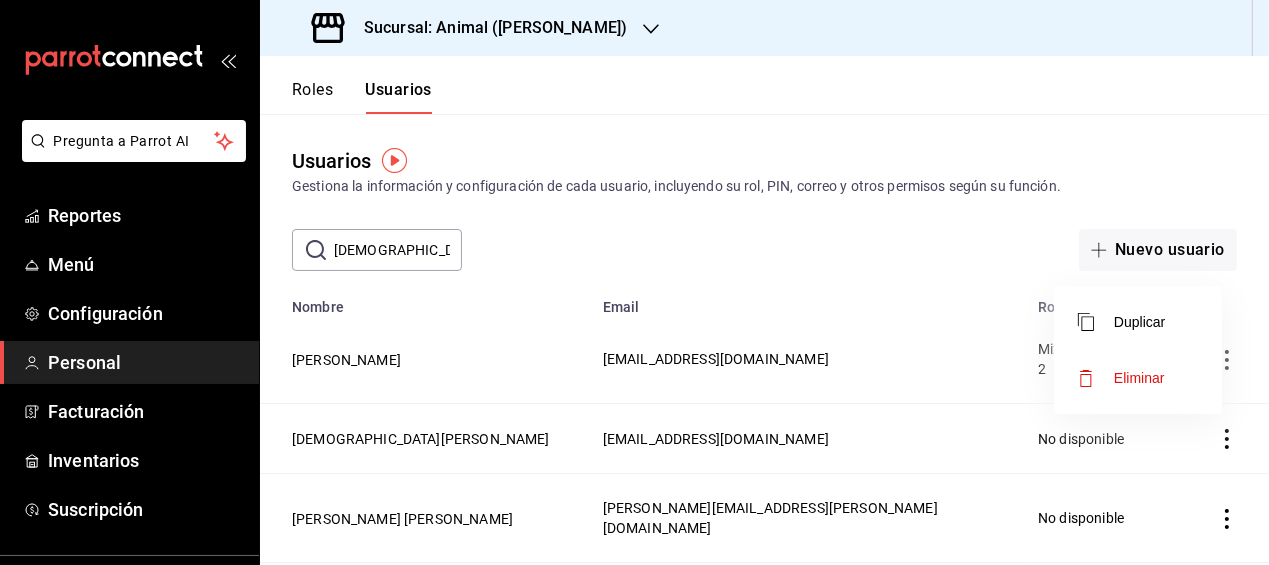 click at bounding box center [634, 282] 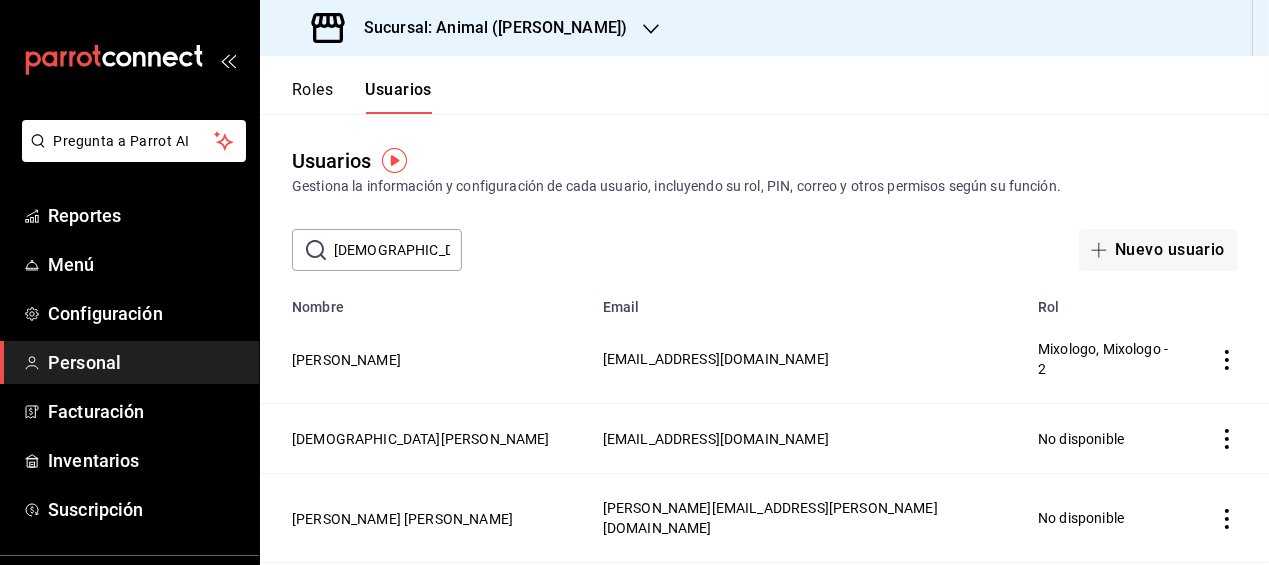 click on "[PERSON_NAME]" at bounding box center (425, 359) 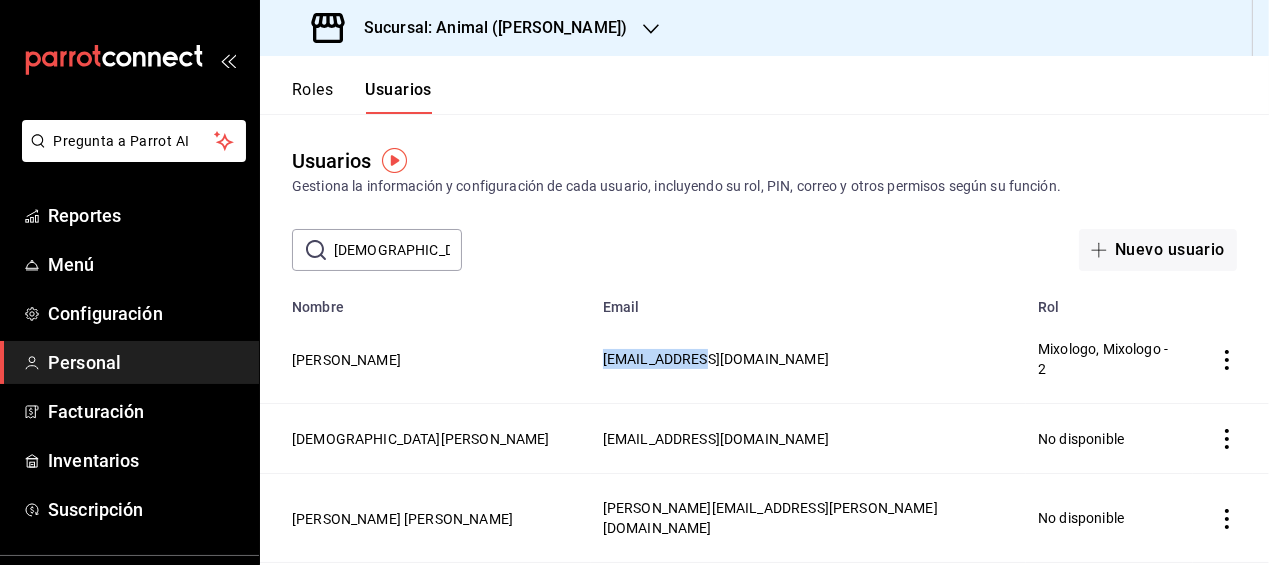click on "[PERSON_NAME]" at bounding box center (425, 359) 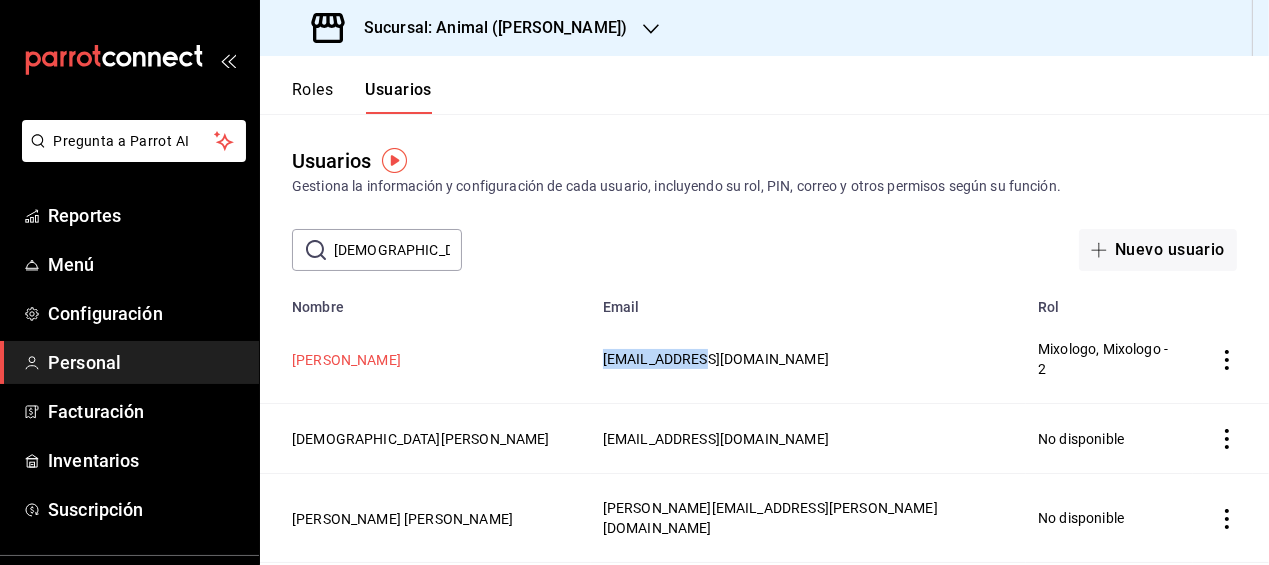 drag, startPoint x: 385, startPoint y: 355, endPoint x: 347, endPoint y: 353, distance: 38.052597 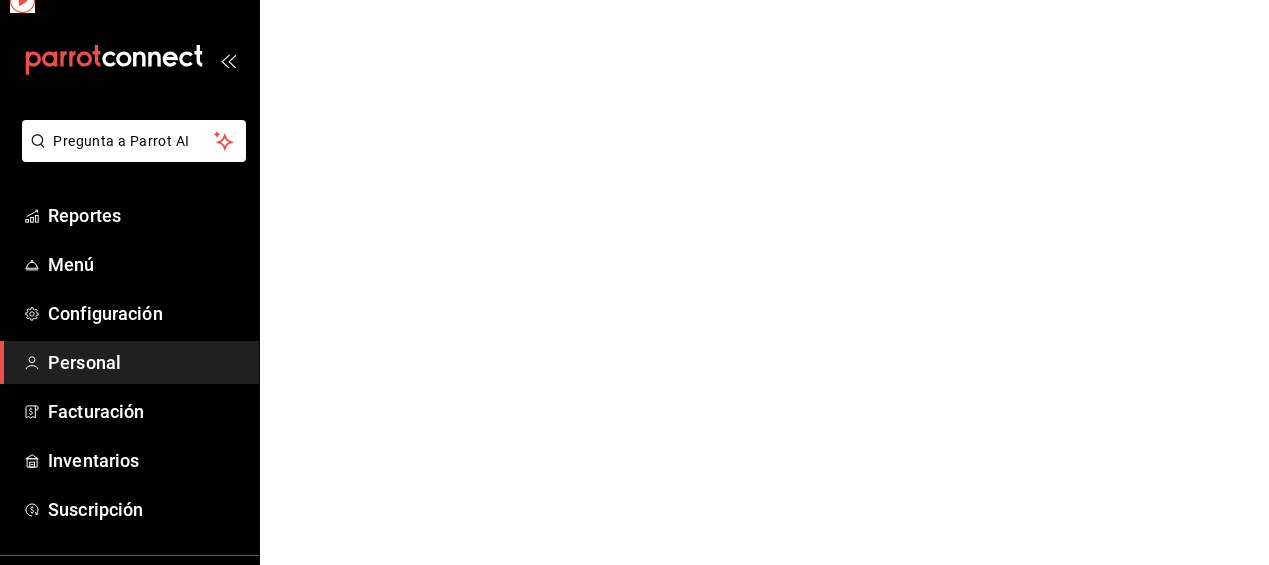 click on "Pregunta a Parrot AI Reportes   Menú   Configuración   Personal   Facturación   Inventarios   Suscripción   Ayuda Recomienda Parrot   [PERSON_NAME]   Sugerir nueva función   GANA 1 MES GRATIS EN TU SUSCRIPCIÓN AQUÍ ¿Recuerdas cómo empezó tu restaurante?
[PERSON_NAME] puedes ayudar a un colega a tener el mismo cambio que tú viviste.
Recomienda Parrot directamente desde tu Portal Administrador.
Es fácil y rápido.
🎁 Por cada restaurante que se una, ganas 1 mes gratis. Ver video tutorial Ir a video Pregunta a Parrot AI Reportes   Menú   Configuración   Personal   Facturación   Inventarios   Suscripción   Ayuda Recomienda Parrot   [PERSON_NAME]   Sugerir nueva función   Visitar centro de ayuda [PHONE_NUMBER] [EMAIL_ADDRESS][DOMAIN_NAME] Visitar centro de ayuda [PHONE_NUMBER] [EMAIL_ADDRESS][DOMAIN_NAME]" at bounding box center (634, 0) 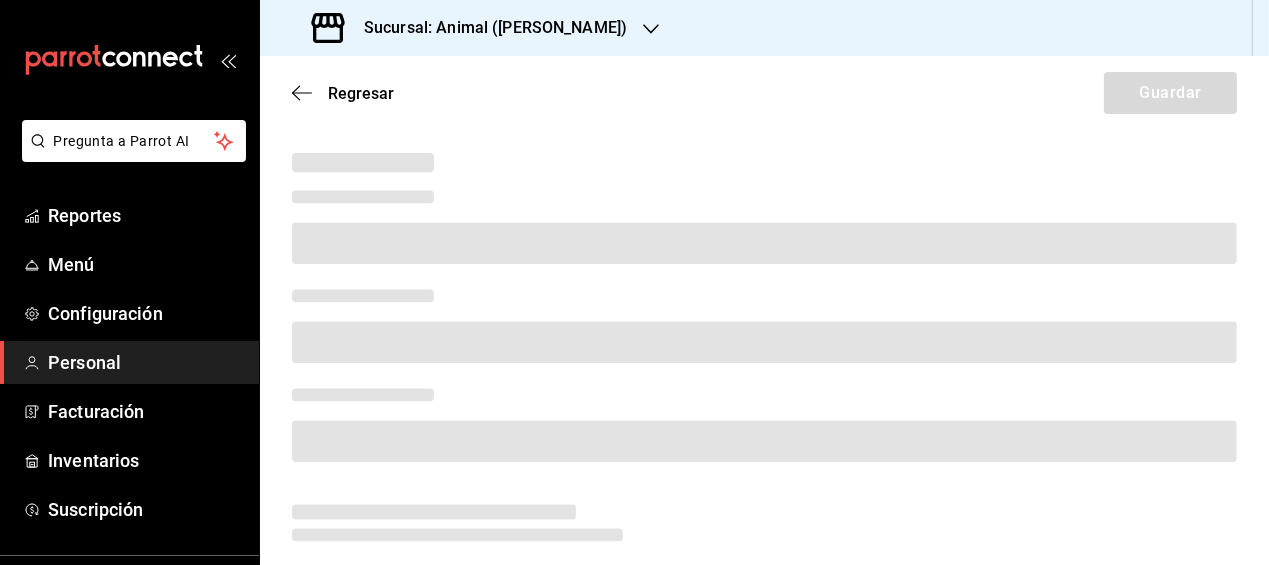 click at bounding box center (764, 162) 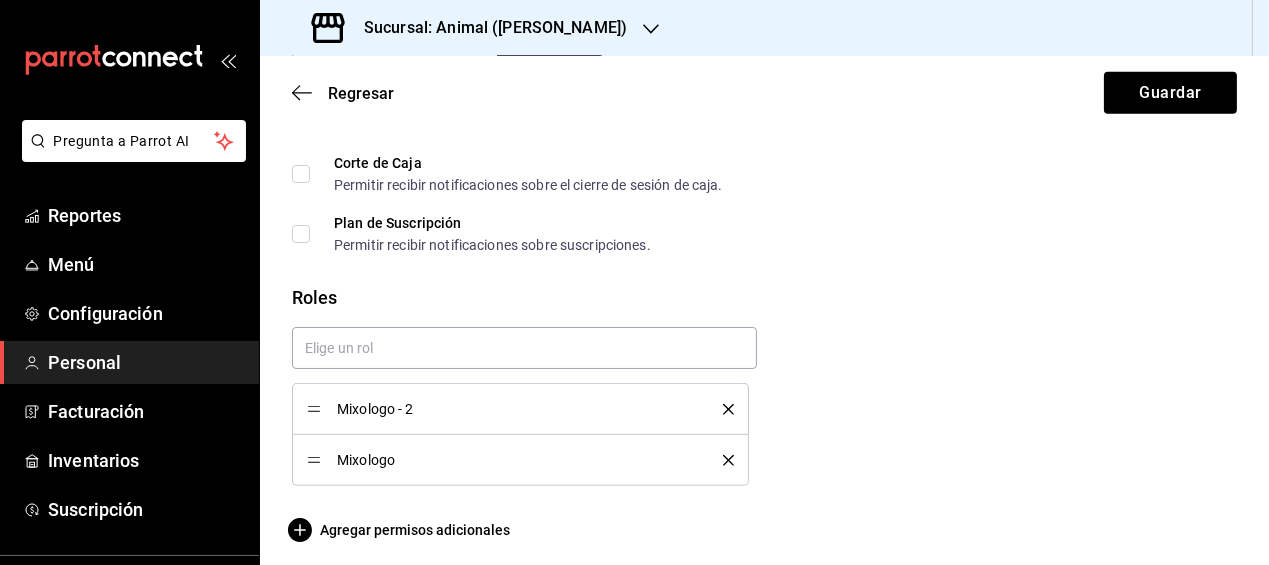 scroll, scrollTop: 1088, scrollLeft: 0, axis: vertical 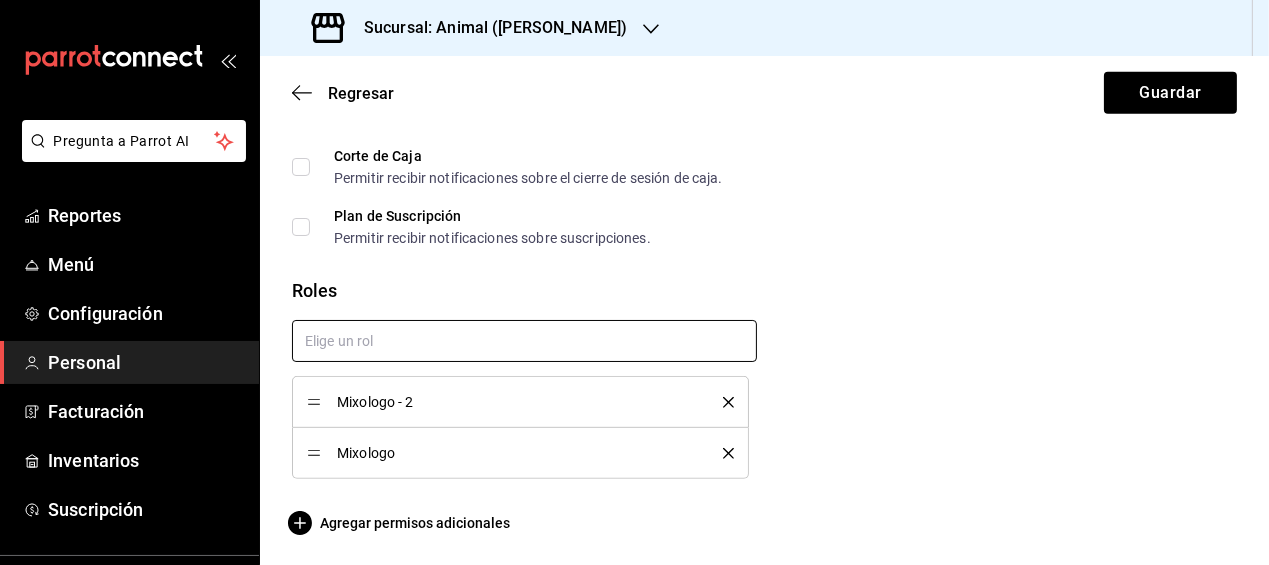 click at bounding box center (524, 341) 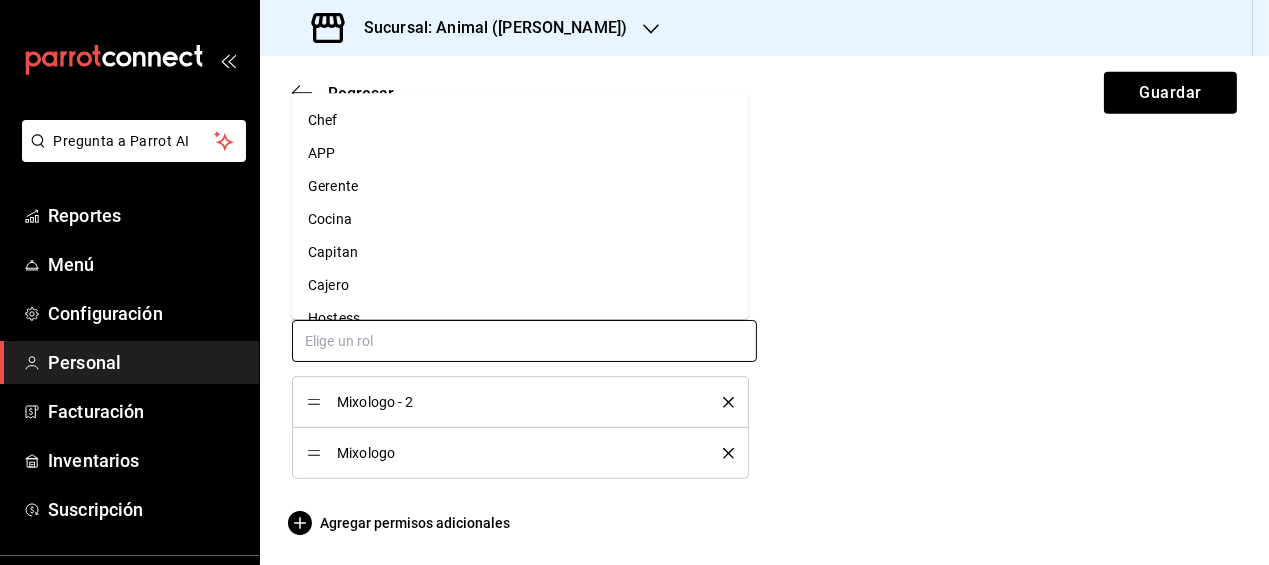 scroll, scrollTop: 238, scrollLeft: 0, axis: vertical 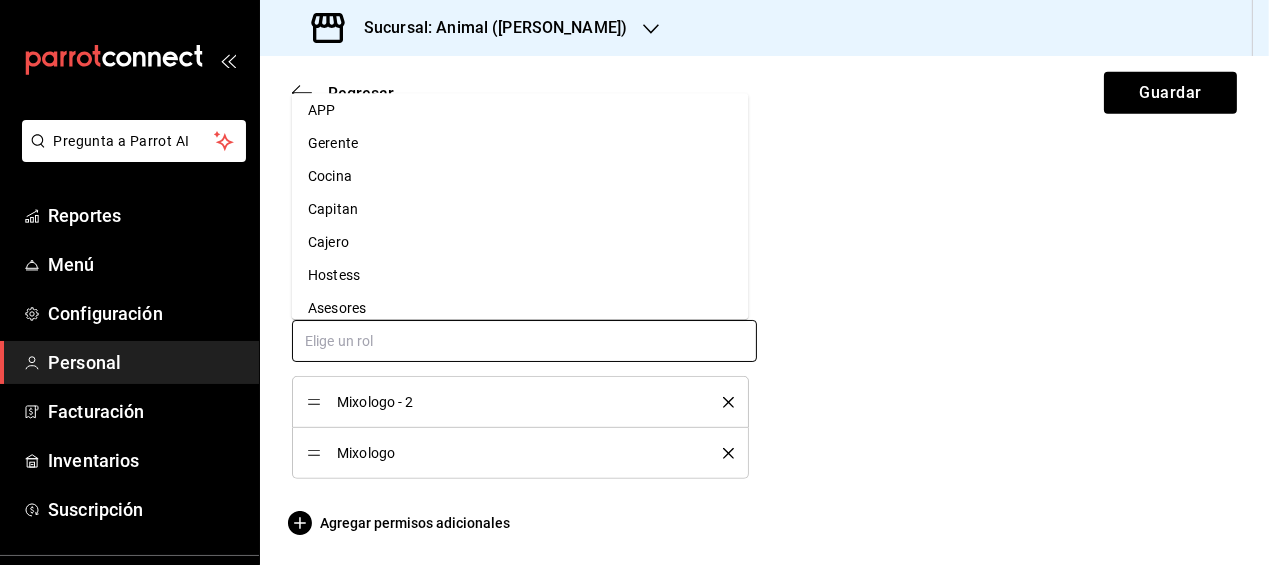 click on "Capitan" at bounding box center [520, 209] 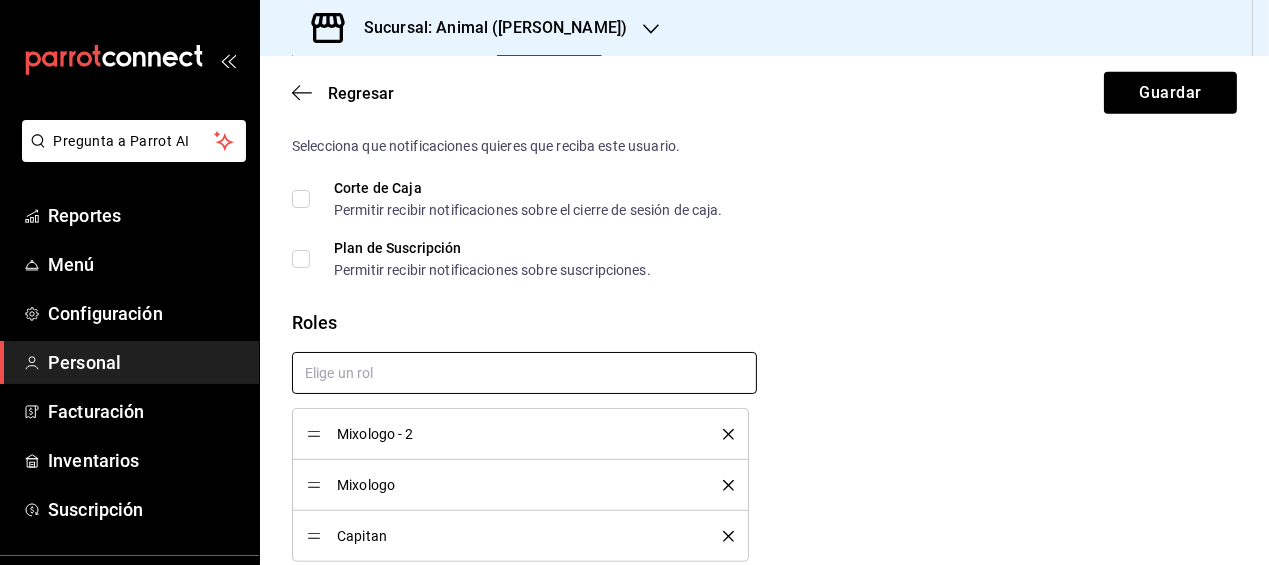 scroll, scrollTop: 1069, scrollLeft: 0, axis: vertical 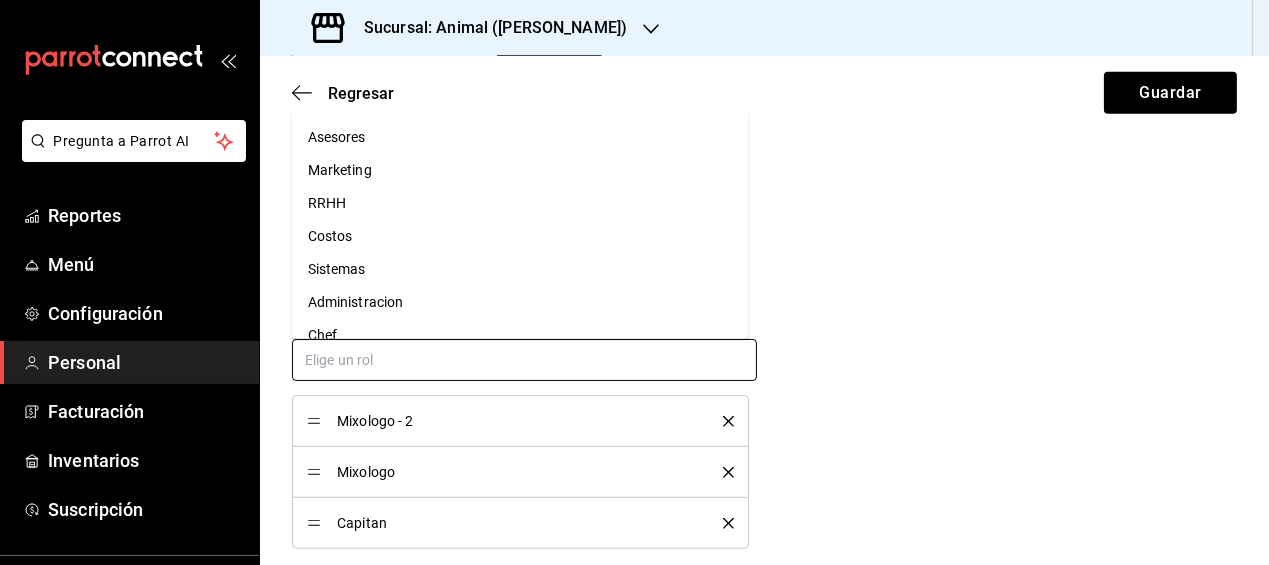 click at bounding box center (524, 360) 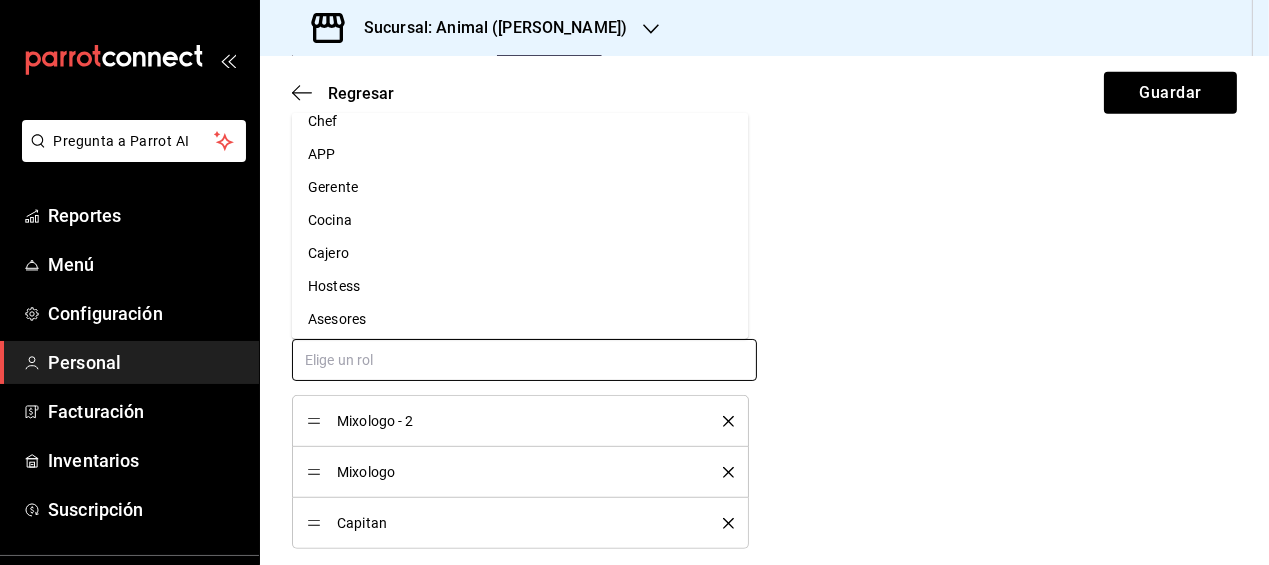 scroll, scrollTop: 218, scrollLeft: 0, axis: vertical 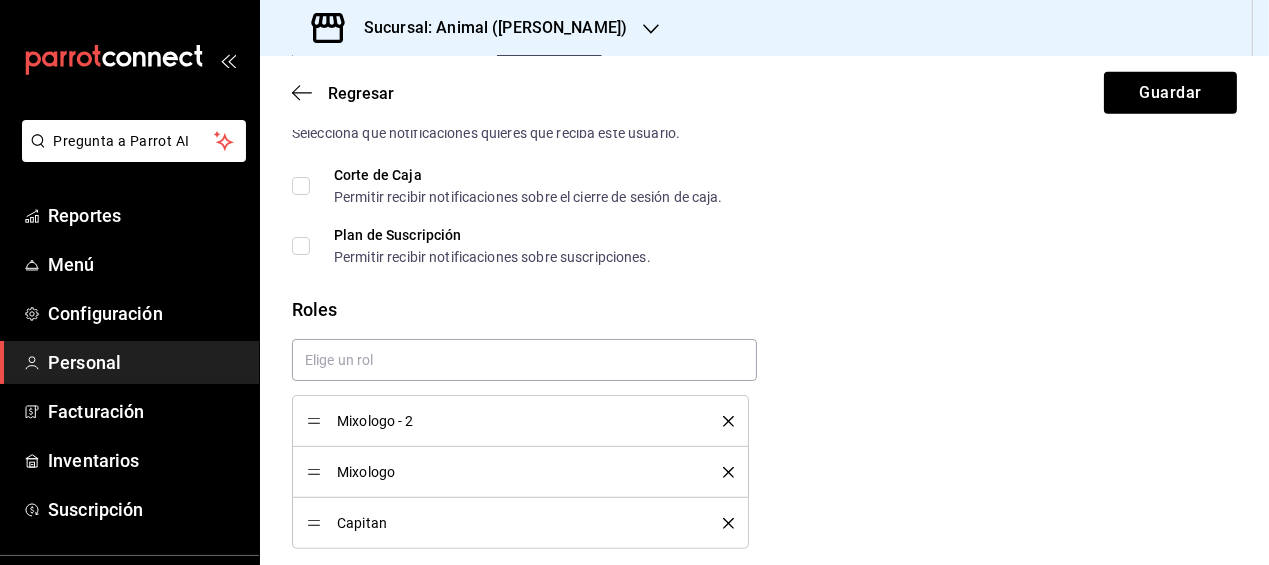 click 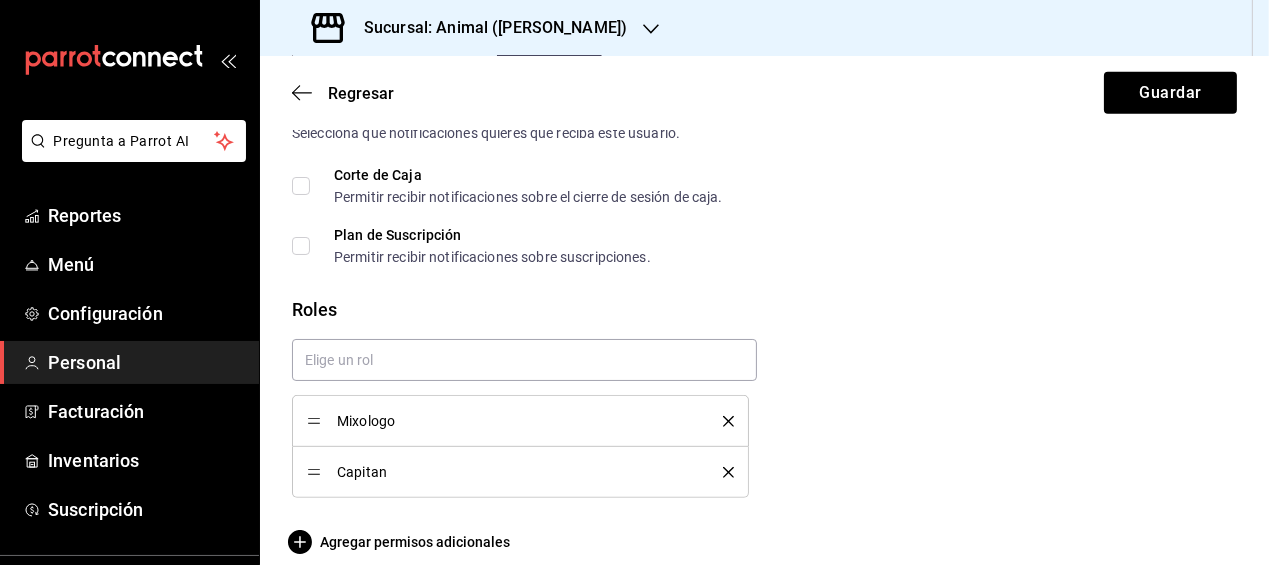 click 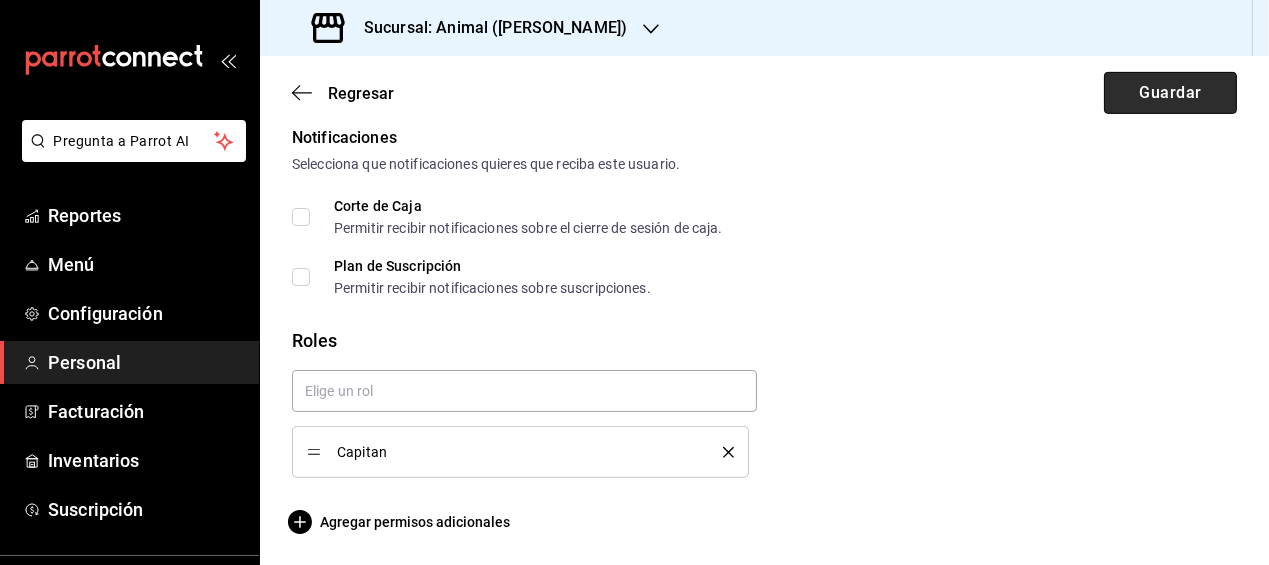 click on "Guardar" at bounding box center (1170, 93) 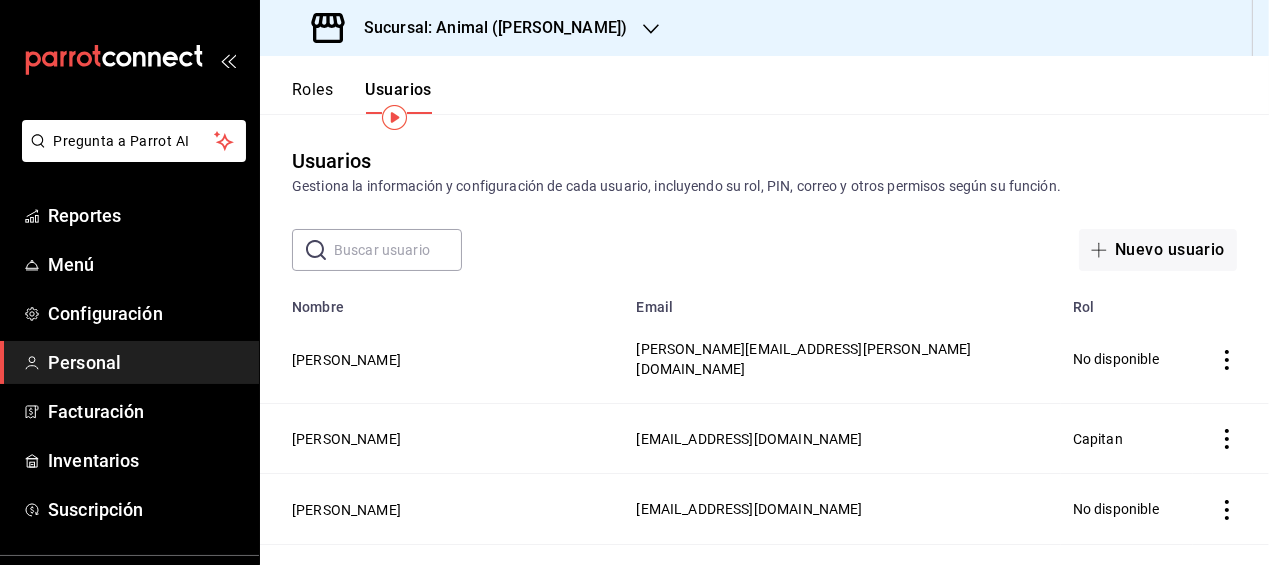 scroll, scrollTop: 43, scrollLeft: 0, axis: vertical 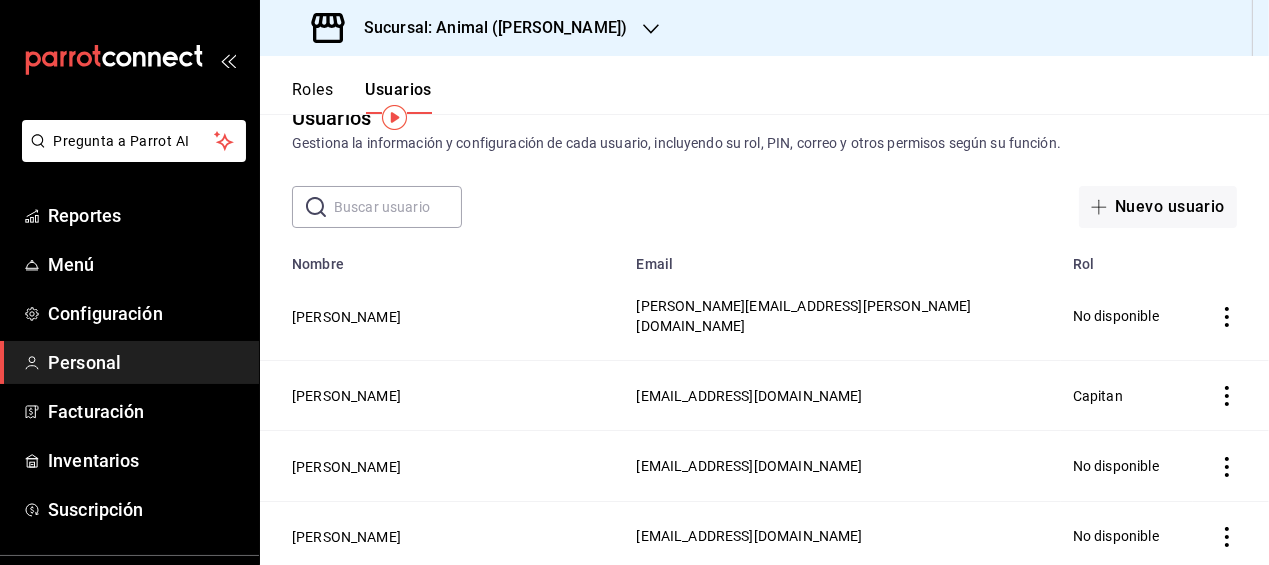 click at bounding box center (398, 207) 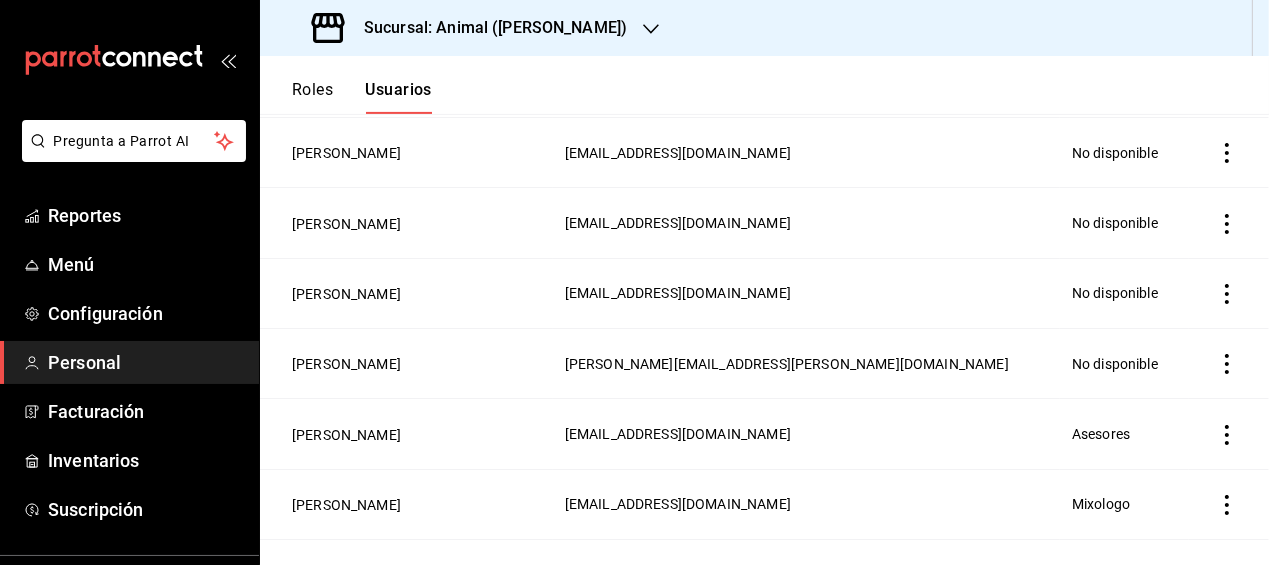 scroll, scrollTop: 718, scrollLeft: 0, axis: vertical 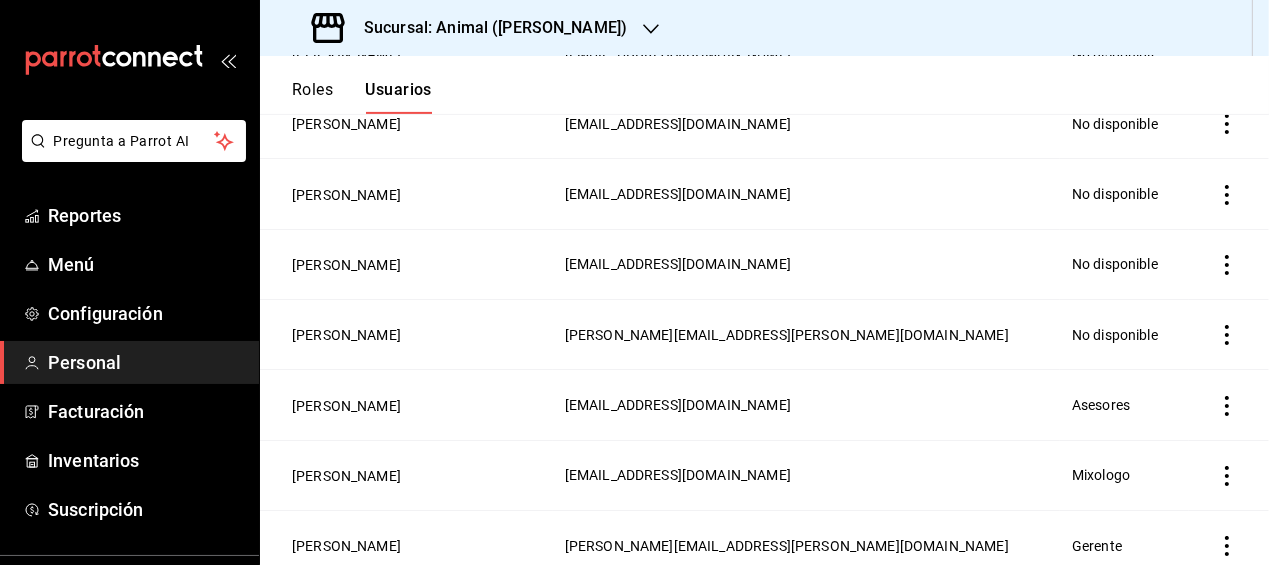 type on "JAIR" 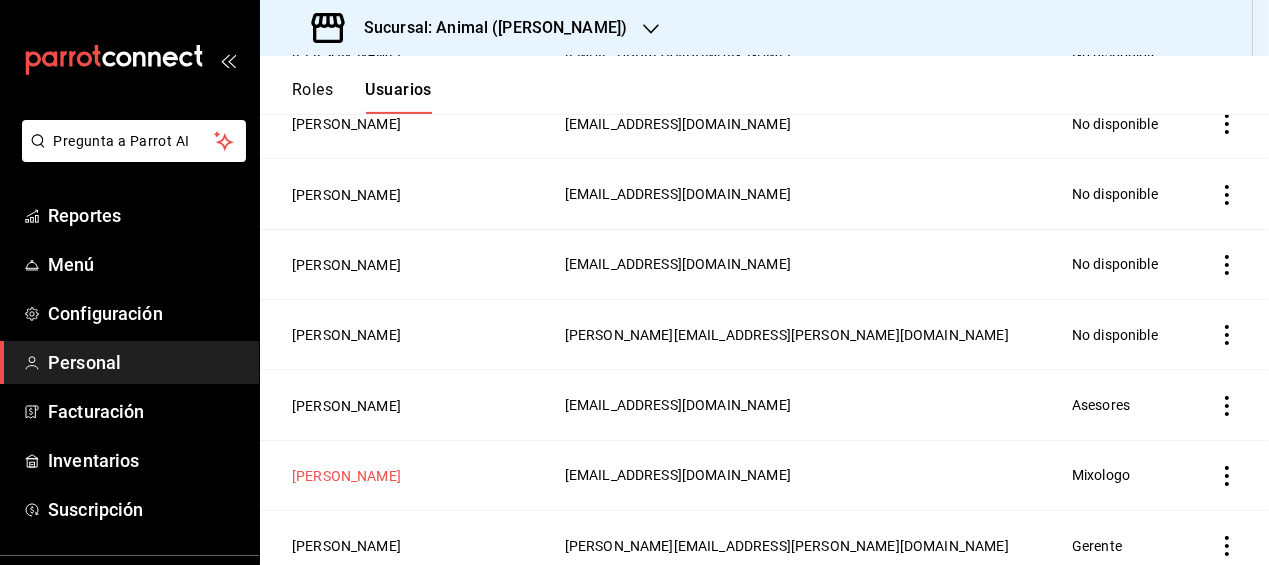 click on "[PERSON_NAME]" at bounding box center [346, 476] 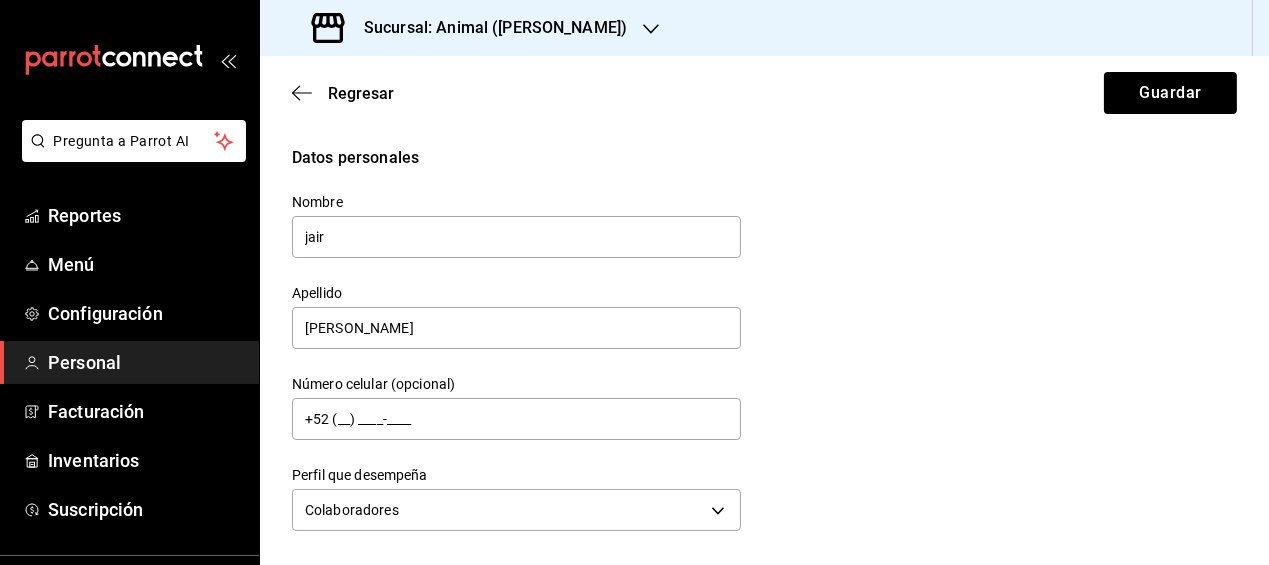 checkbox on "true" 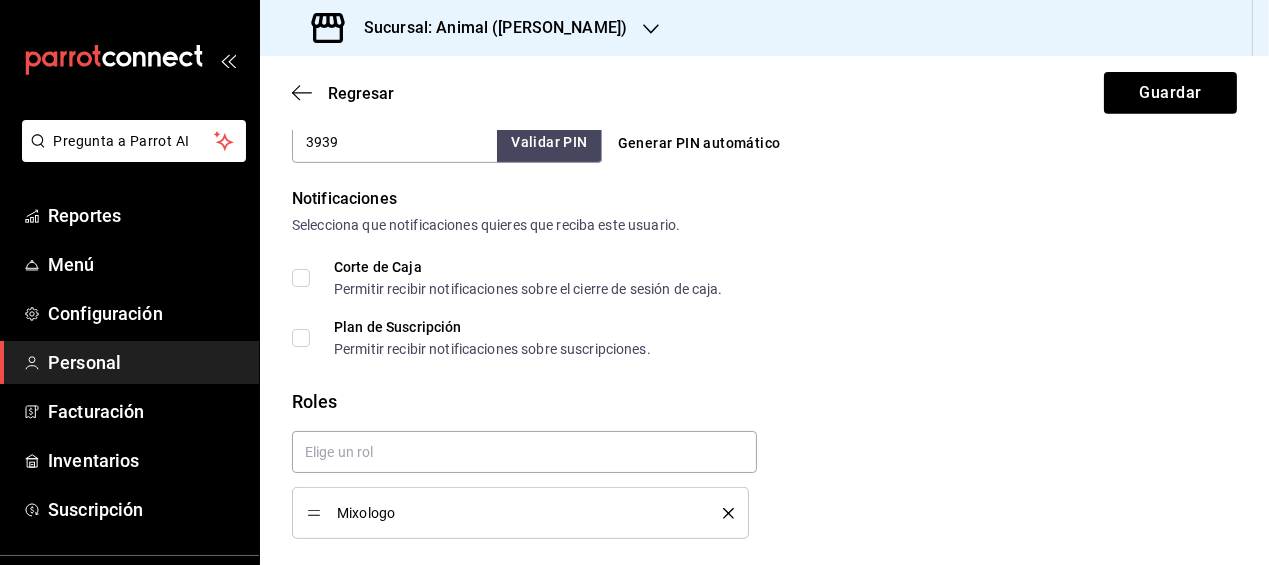 scroll, scrollTop: 1038, scrollLeft: 0, axis: vertical 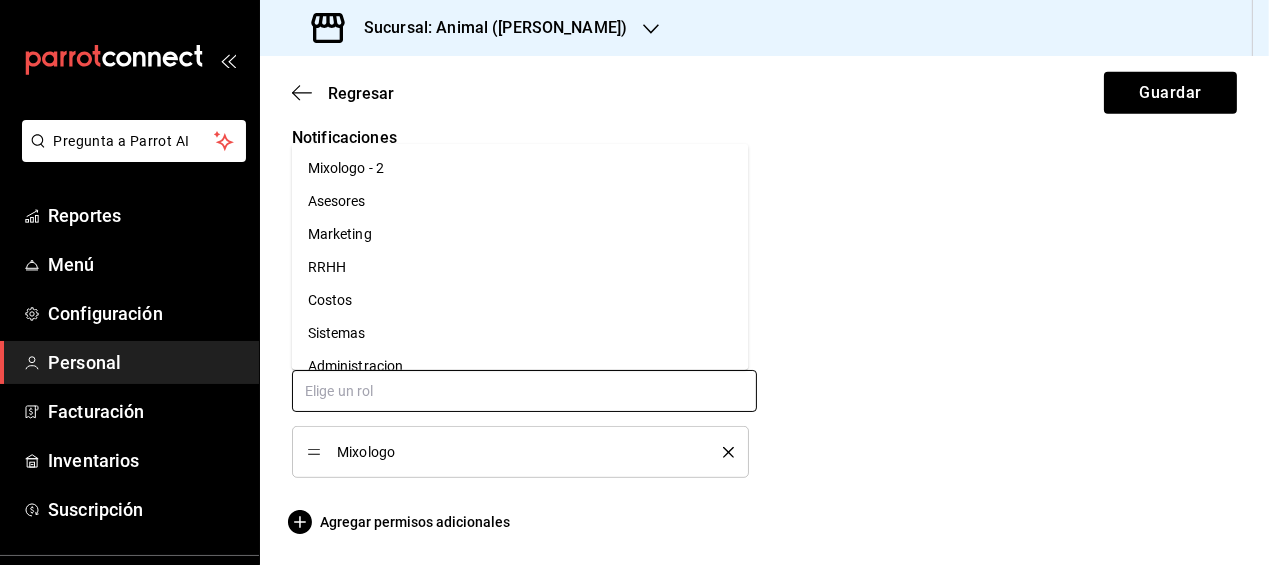 click at bounding box center [524, 391] 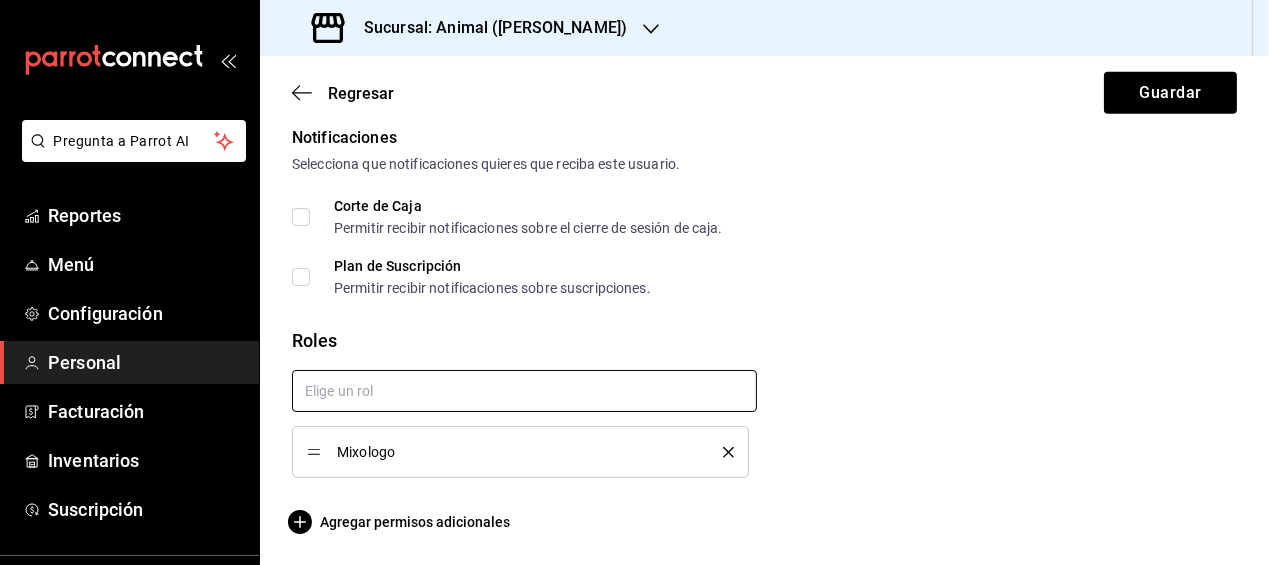 click at bounding box center (524, 391) 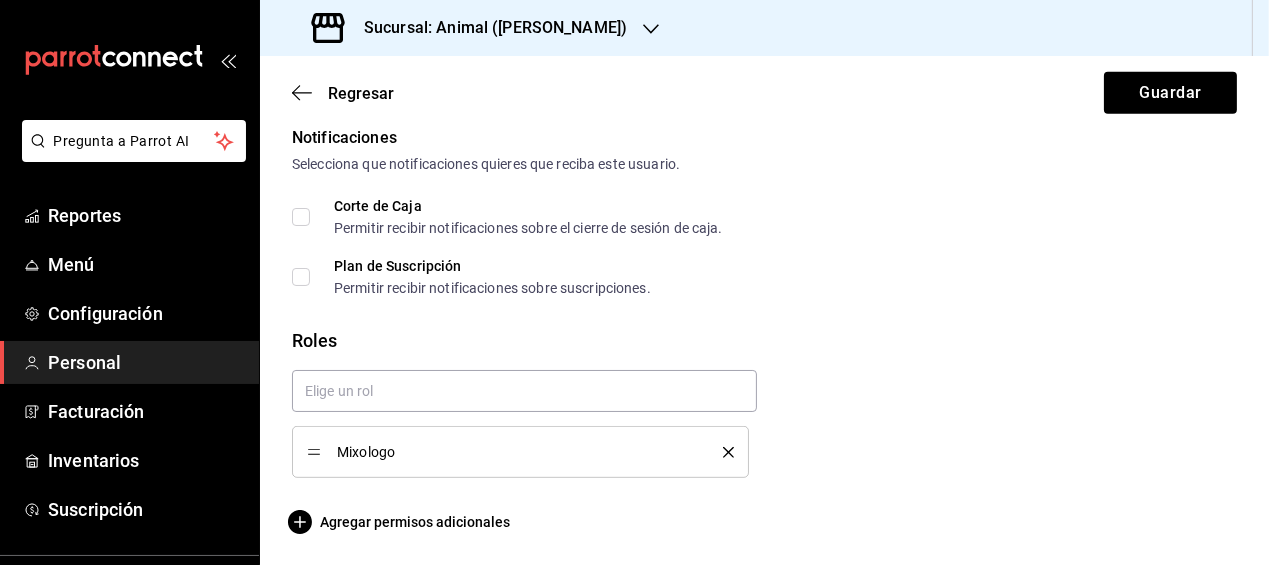 click on "Datos personales Nombre [PERSON_NAME] [PERSON_NAME] Número celular (opcional) +52 (__) ____-____ Perfil que desempeña Colaboradores STAFF Accesos Selecciona a que plataformas tendrá acceso este usuario. Administrador Web Posibilidad de iniciar sesión en la oficina administrativa de un restaurante.  Acceso al Punto de venta Posibilidad de autenticarse en el POS mediante PIN.  Iniciar sesión en terminal (correo electrónico o QR) Los usuarios podrán iniciar sesión y aceptar términos y condiciones en la terminal. Acceso uso de terminal Los usuarios podrán acceder y utilizar la terminal para visualizar y procesar pagos de sus órdenes. Correo electrónico Se volverá obligatorio [PERSON_NAME] ciertos accesos activados. [EMAIL_ADDRESS][DOMAIN_NAME] Contraseña Contraseña Repetir contraseña Repetir contraseña PIN 3939 Validar PIN ​ Generar PIN automático Notificaciones Selecciona que notificaciones quieres que reciba este usuario. Corte de Caja Plan de Suscripción Roles Mixologo" at bounding box center [764, -179] 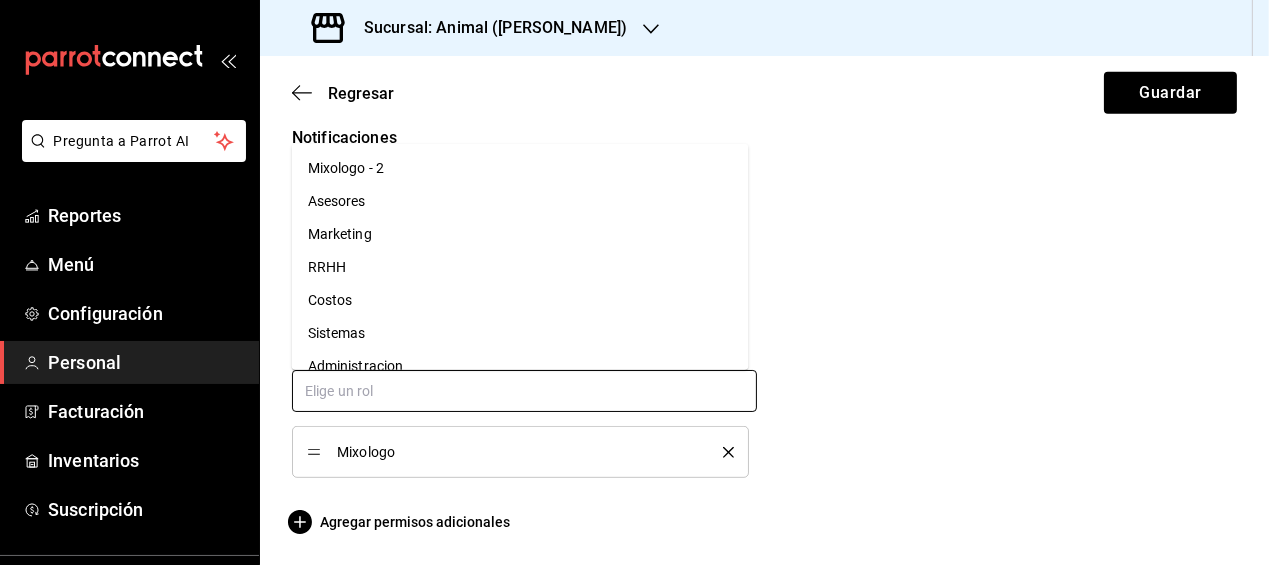 click at bounding box center [524, 391] 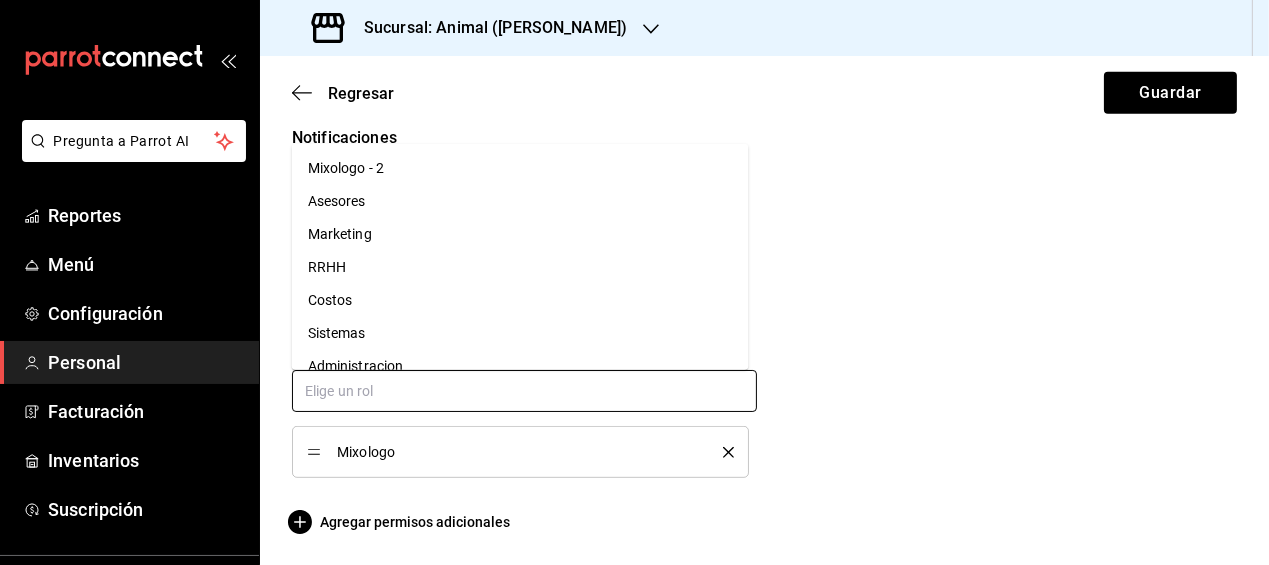 scroll, scrollTop: 0, scrollLeft: 0, axis: both 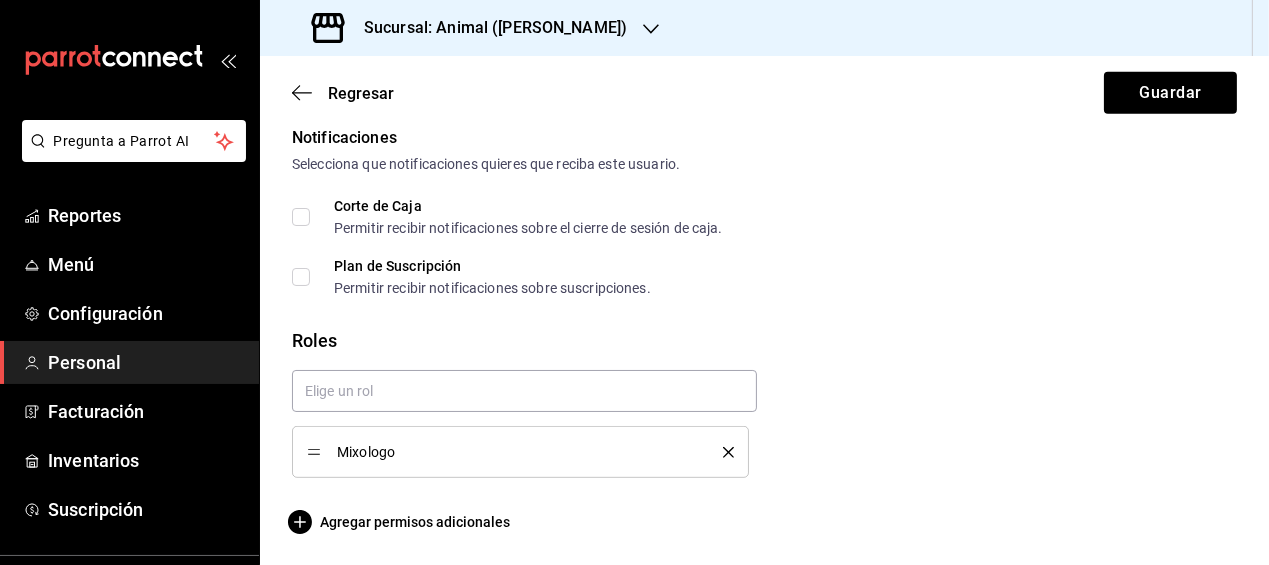 click on "Plan de Suscripción Permitir recibir notificaciones sobre suscripciones." at bounding box center [764, 277] 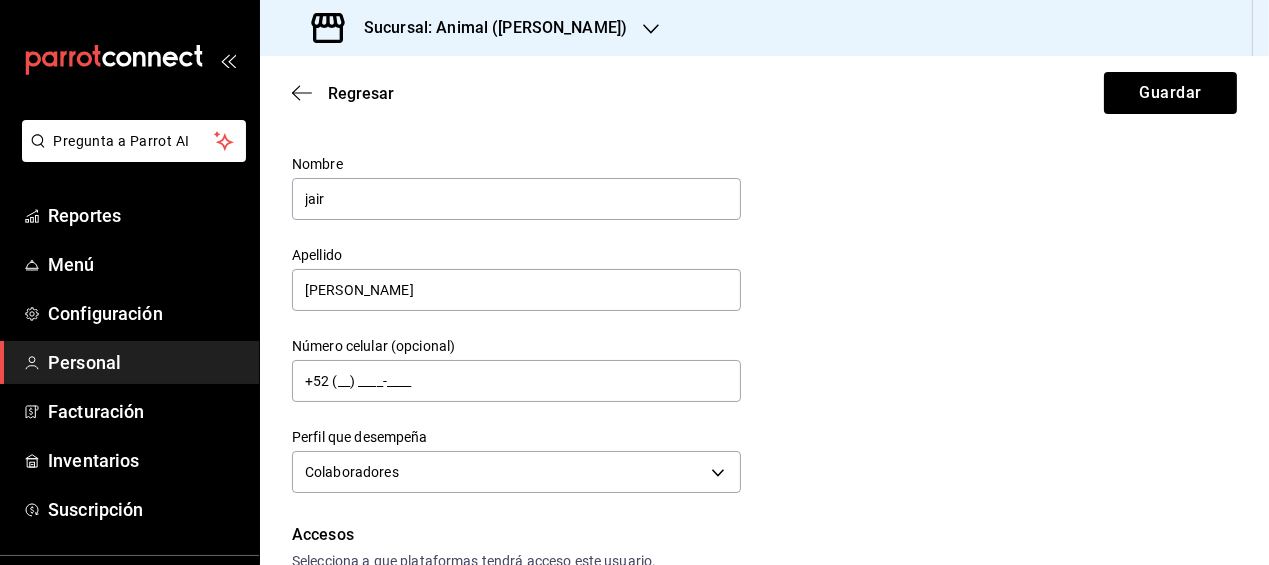 scroll, scrollTop: 0, scrollLeft: 0, axis: both 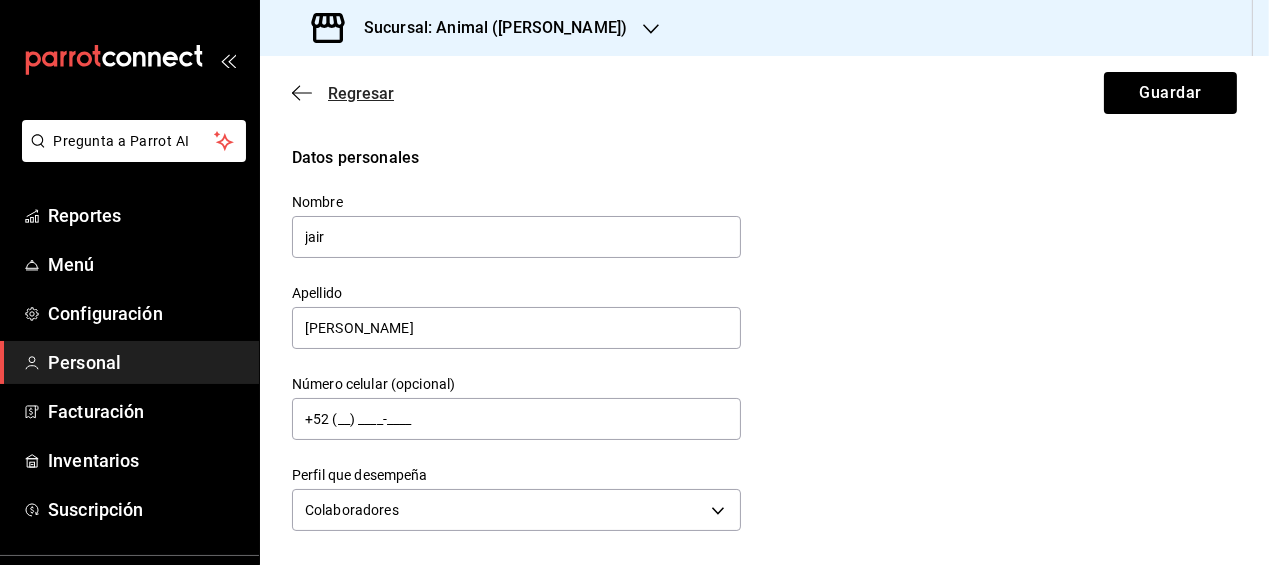 click 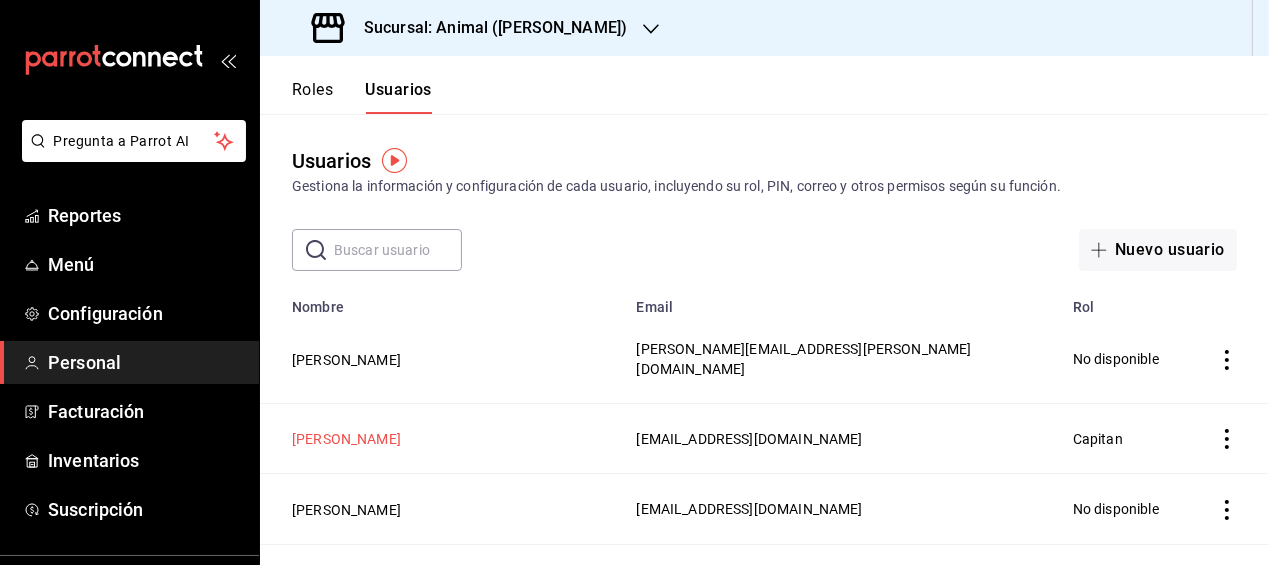 click on "[PERSON_NAME]" at bounding box center [346, 439] 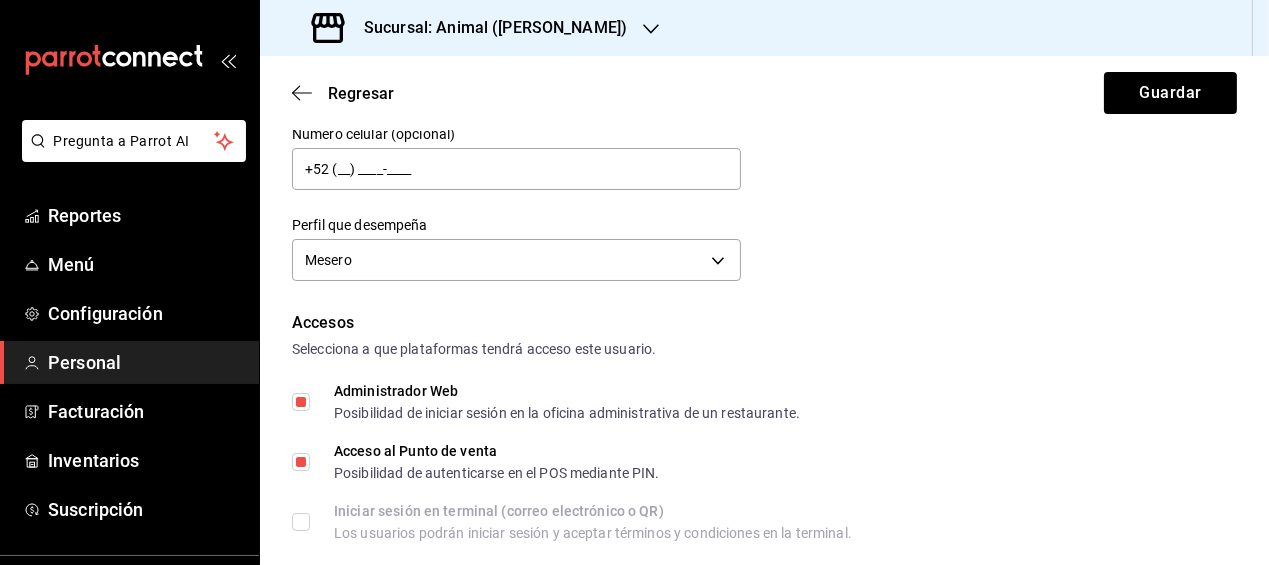 scroll, scrollTop: 328, scrollLeft: 0, axis: vertical 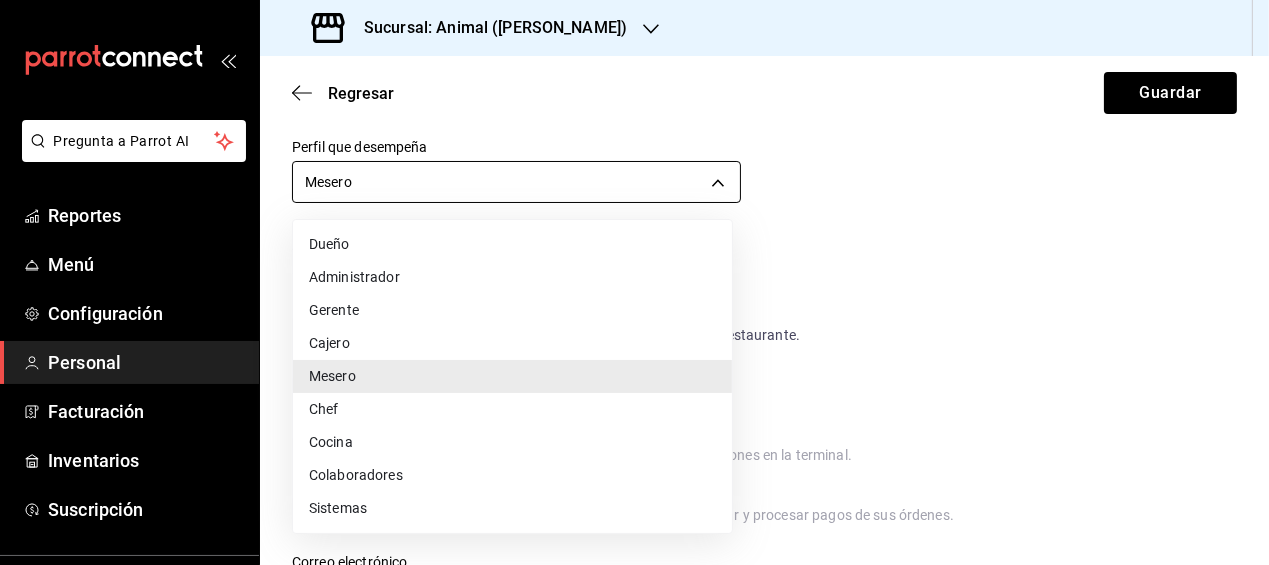 click on "Pregunta a Parrot AI Reportes   Menú   Configuración   Personal   Facturación   Inventarios   Suscripción   Ayuda Recomienda Parrot   [PERSON_NAME]   Sugerir nueva función   Sucursal: Animal ([PERSON_NAME]) Regresar Guardar Datos personales Nombre [PERSON_NAME] [PERSON_NAME] Número celular (opcional) +52 (__) ____-____ Perfil que desempeña Mesero WAITER Accesos Selecciona a que plataformas tendrá acceso este usuario. Administrador Web Posibilidad de iniciar sesión en la oficina administrativa de un restaurante.  Acceso al Punto de venta Posibilidad de autenticarse en el POS mediante PIN.  Iniciar sesión en terminal (correo electrónico o QR) Los usuarios podrán iniciar sesión y aceptar términos y condiciones en la terminal. Acceso uso de terminal Los usuarios podrán acceder y utilizar la terminal para visualizar y procesar pagos de sus órdenes. Correo electrónico Se volverá obligatorio [PERSON_NAME] ciertos accesos activados. [EMAIL_ADDRESS][DOMAIN_NAME] Contraseña Contraseña Repetir contraseña PIN" at bounding box center [634, 282] 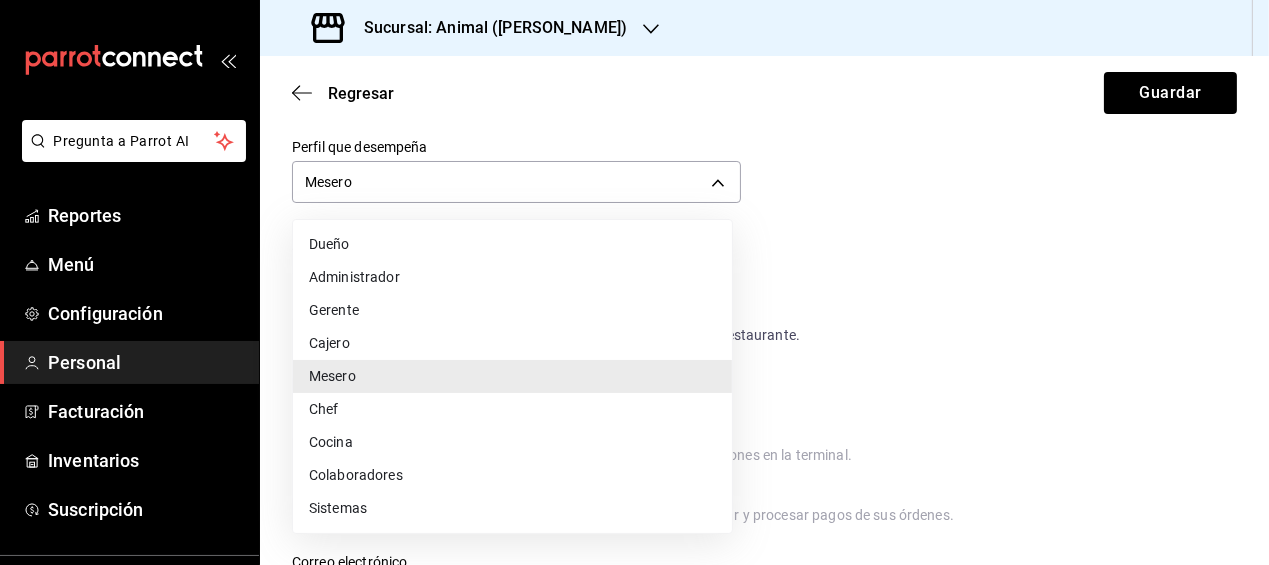 click at bounding box center [634, 282] 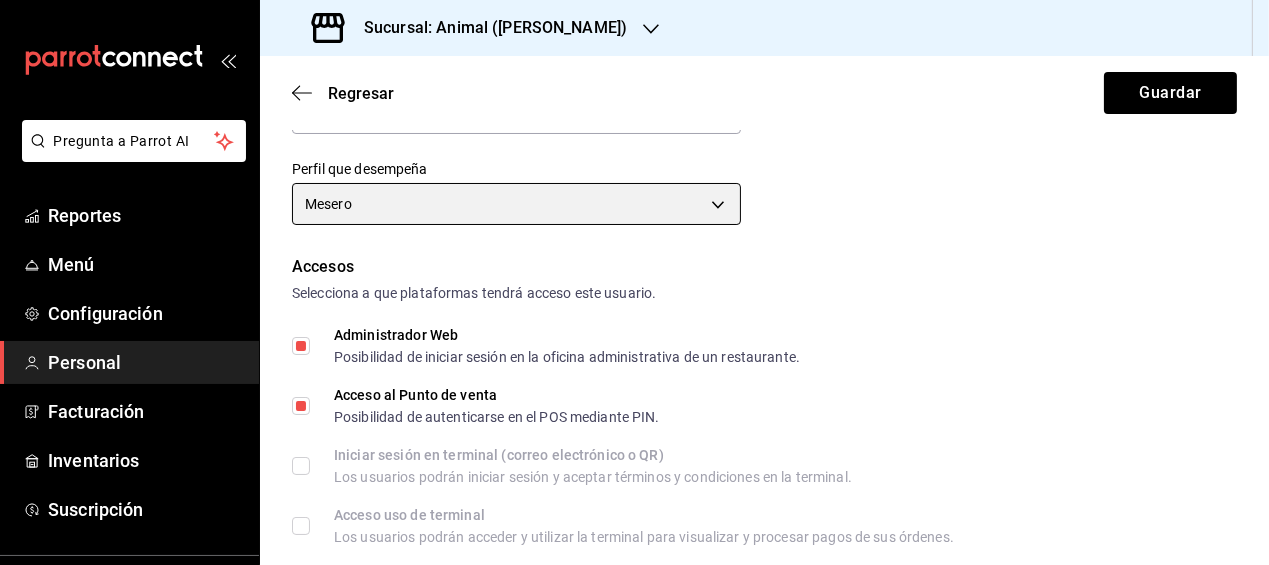 scroll, scrollTop: 308, scrollLeft: 0, axis: vertical 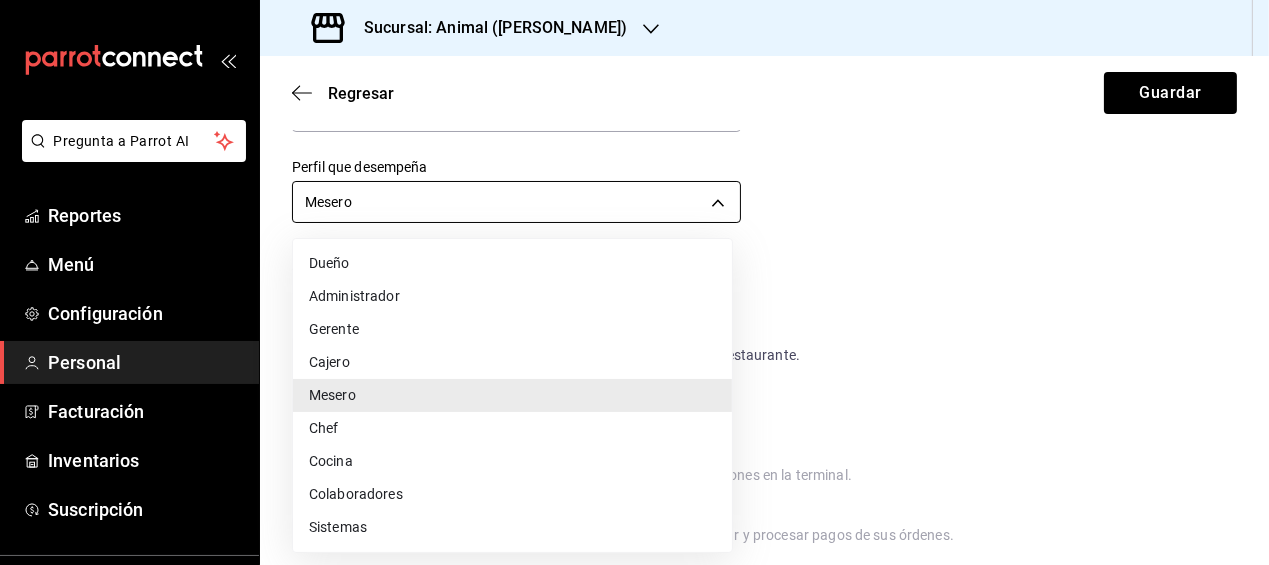 click on "Pregunta a Parrot AI Reportes   Menú   Configuración   Personal   Facturación   Inventarios   Suscripción   Ayuda Recomienda Parrot   [PERSON_NAME]   Sugerir nueva función   Sucursal: Animal ([PERSON_NAME]) Regresar Guardar Datos personales Nombre [PERSON_NAME] [PERSON_NAME] Número celular (opcional) +52 (__) ____-____ Perfil que desempeña Mesero WAITER Accesos Selecciona a que plataformas tendrá acceso este usuario. Administrador Web Posibilidad de iniciar sesión en la oficina administrativa de un restaurante.  Acceso al Punto de venta Posibilidad de autenticarse en el POS mediante PIN.  Iniciar sesión en terminal (correo electrónico o QR) Los usuarios podrán iniciar sesión y aceptar términos y condiciones en la terminal. Acceso uso de terminal Los usuarios podrán acceder y utilizar la terminal para visualizar y procesar pagos de sus órdenes. Correo electrónico Se volverá obligatorio [PERSON_NAME] ciertos accesos activados. [EMAIL_ADDRESS][DOMAIN_NAME] Contraseña Contraseña Repetir contraseña PIN" at bounding box center (634, 282) 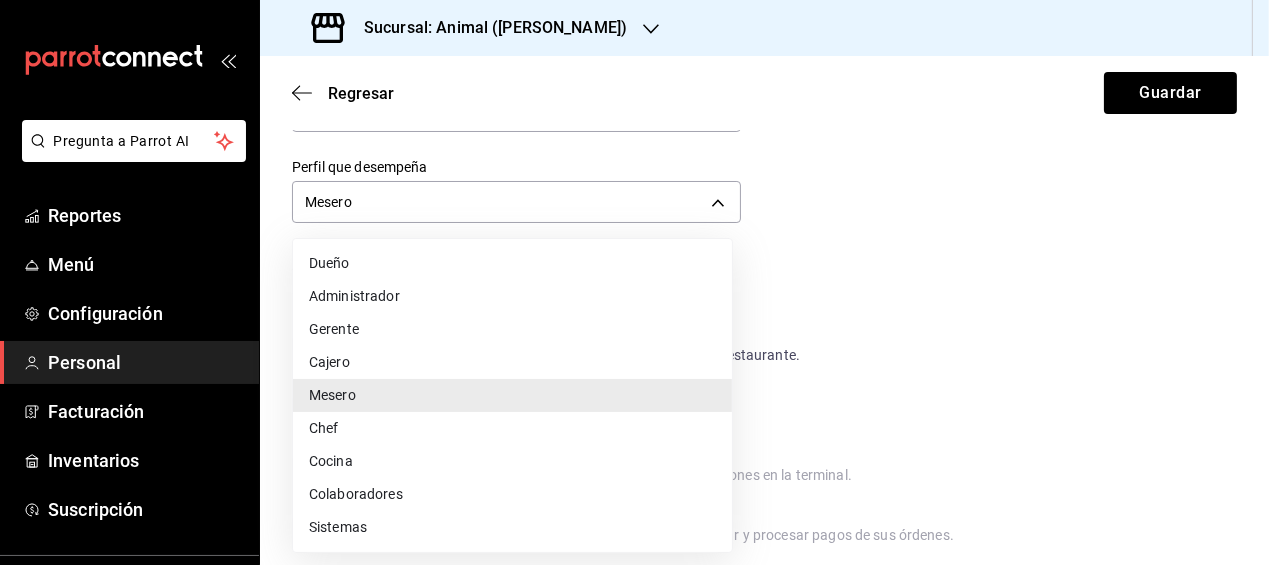 click at bounding box center [634, 282] 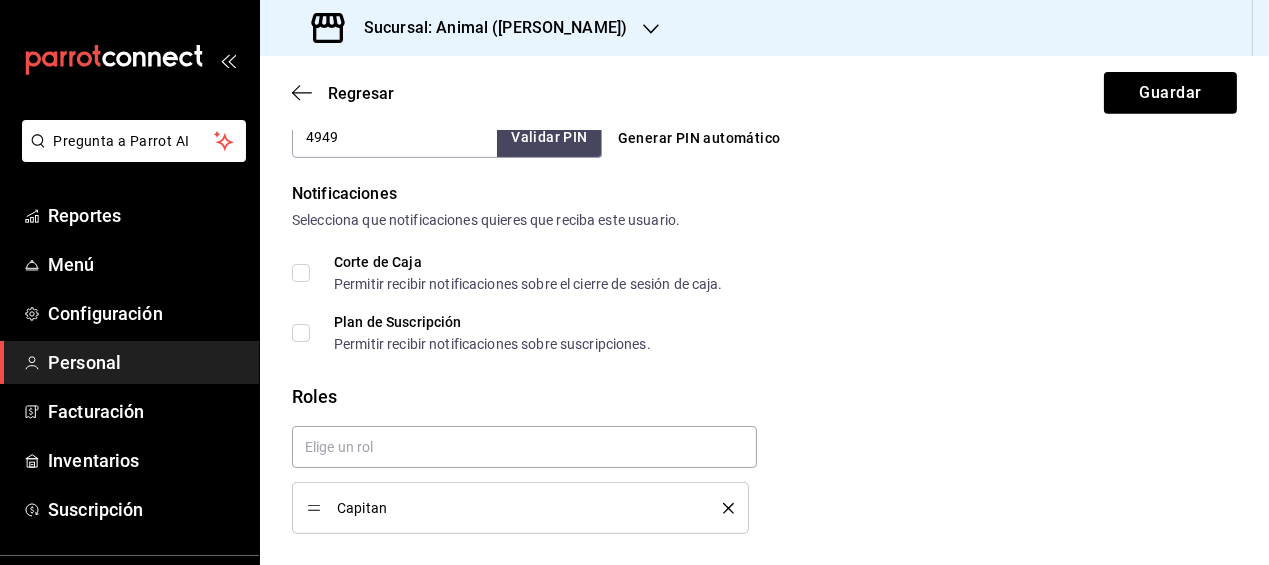 scroll, scrollTop: 1038, scrollLeft: 0, axis: vertical 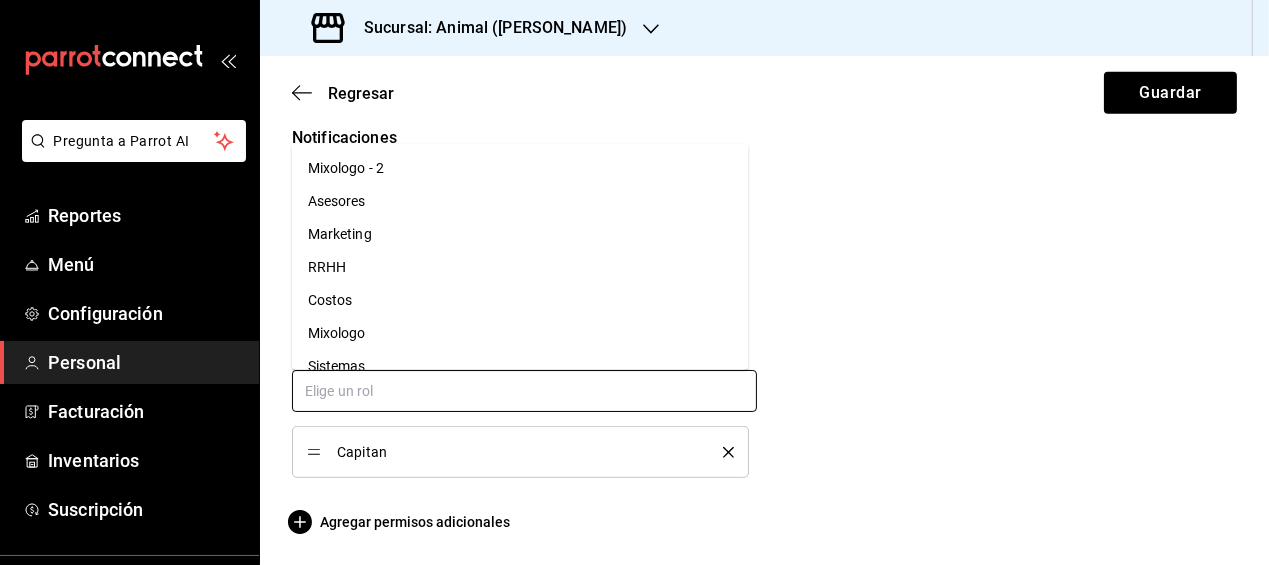 click at bounding box center [524, 391] 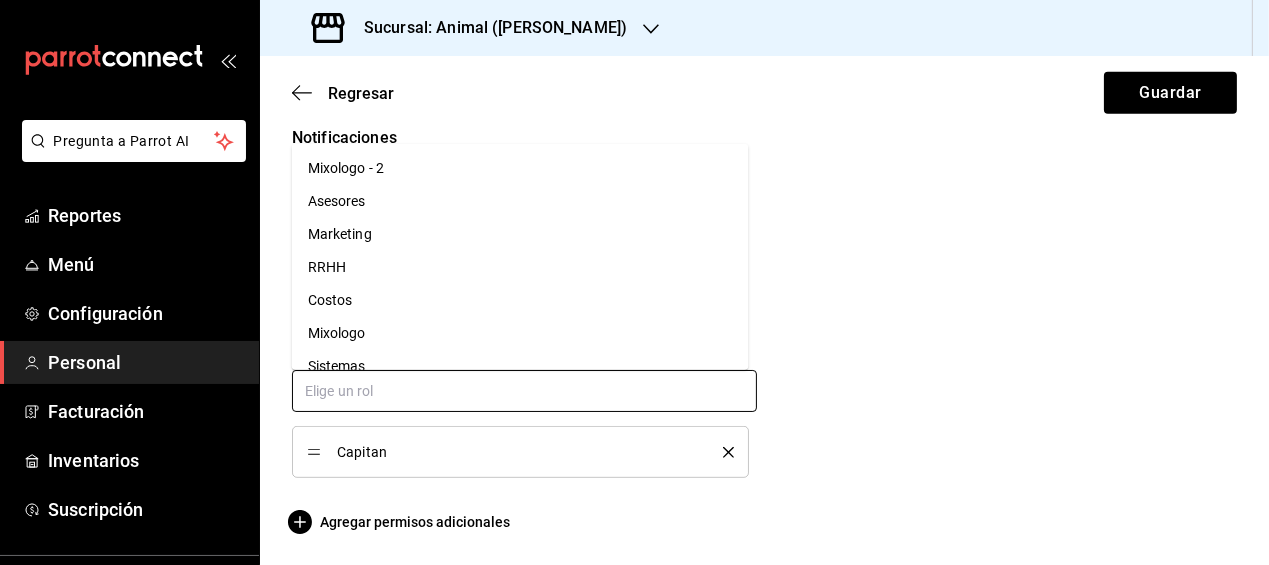 click on "Mixologo" at bounding box center (520, 333) 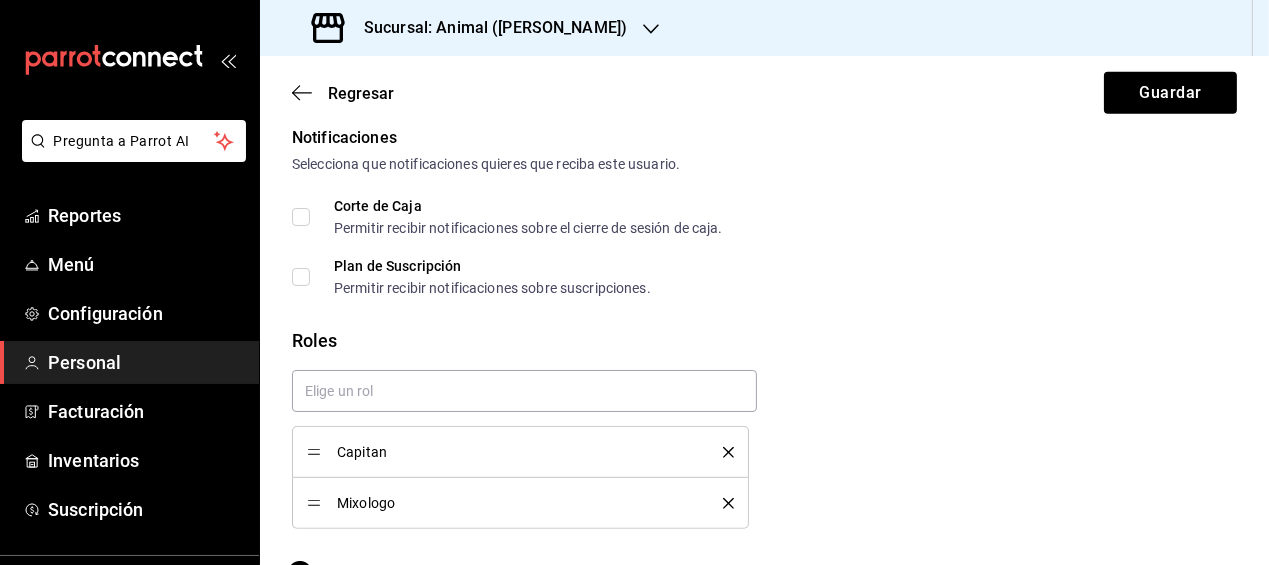 click 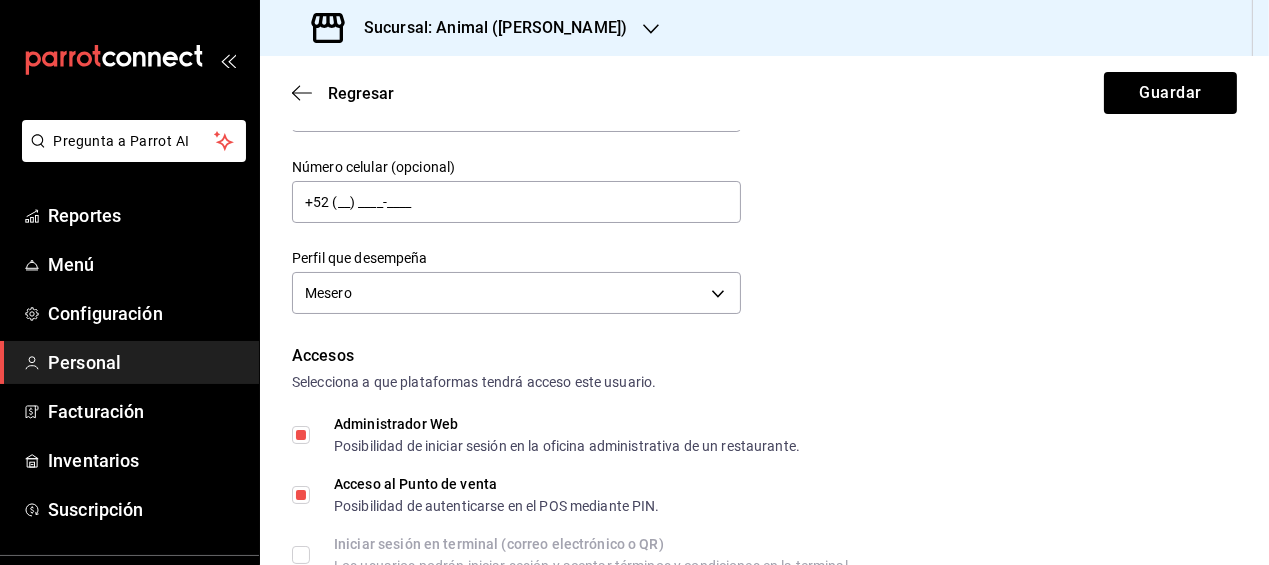 scroll, scrollTop: 215, scrollLeft: 0, axis: vertical 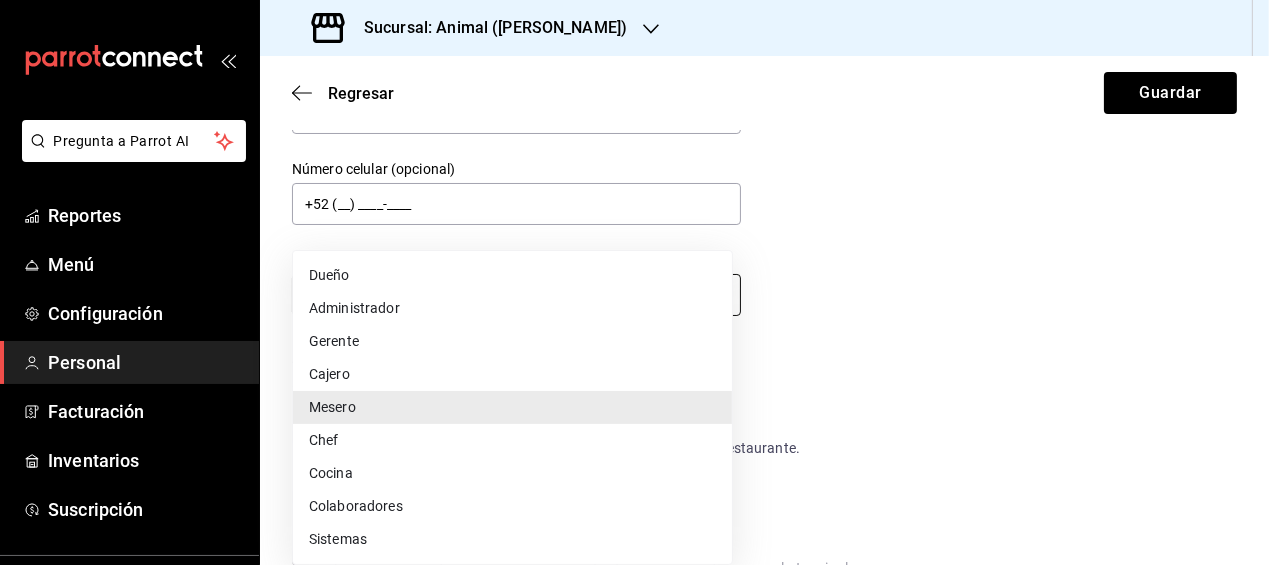 click on "Pregunta a Parrot AI Reportes   Menú   Configuración   Personal   Facturación   Inventarios   Suscripción   Ayuda Recomienda Parrot   [PERSON_NAME]   Sugerir nueva función   Sucursal: Animal ([PERSON_NAME]) Regresar Guardar Datos personales Nombre [PERSON_NAME] [PERSON_NAME] Número celular (opcional) +52 (__) ____-____ Perfil que desempeña Mesero WAITER Accesos Selecciona a que plataformas tendrá acceso este usuario. Administrador Web Posibilidad de iniciar sesión en la oficina administrativa de un restaurante.  Acceso al Punto de venta Posibilidad de autenticarse en el POS mediante PIN.  Iniciar sesión en terminal (correo electrónico o QR) Los usuarios podrán iniciar sesión y aceptar términos y condiciones en la terminal. Acceso uso de terminal Los usuarios podrán acceder y utilizar la terminal para visualizar y procesar pagos de sus órdenes. Correo electrónico Se volverá obligatorio [PERSON_NAME] ciertos accesos activados. [EMAIL_ADDRESS][DOMAIN_NAME] Contraseña Contraseña Repetir contraseña PIN" at bounding box center (634, 282) 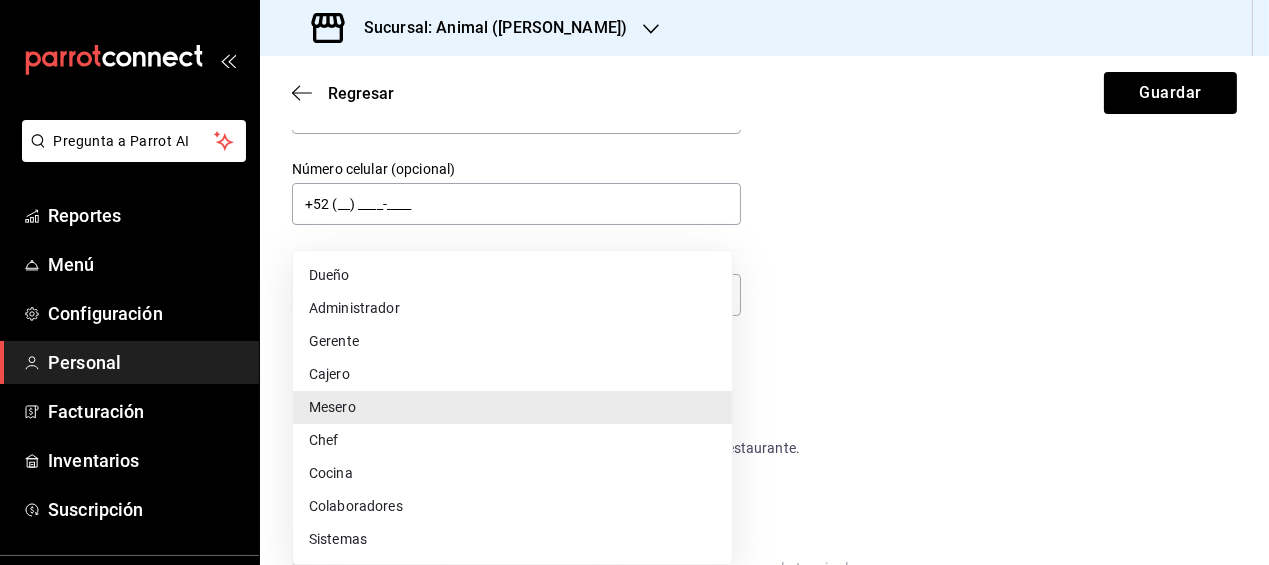 click on "Colaboradores" at bounding box center (512, 506) 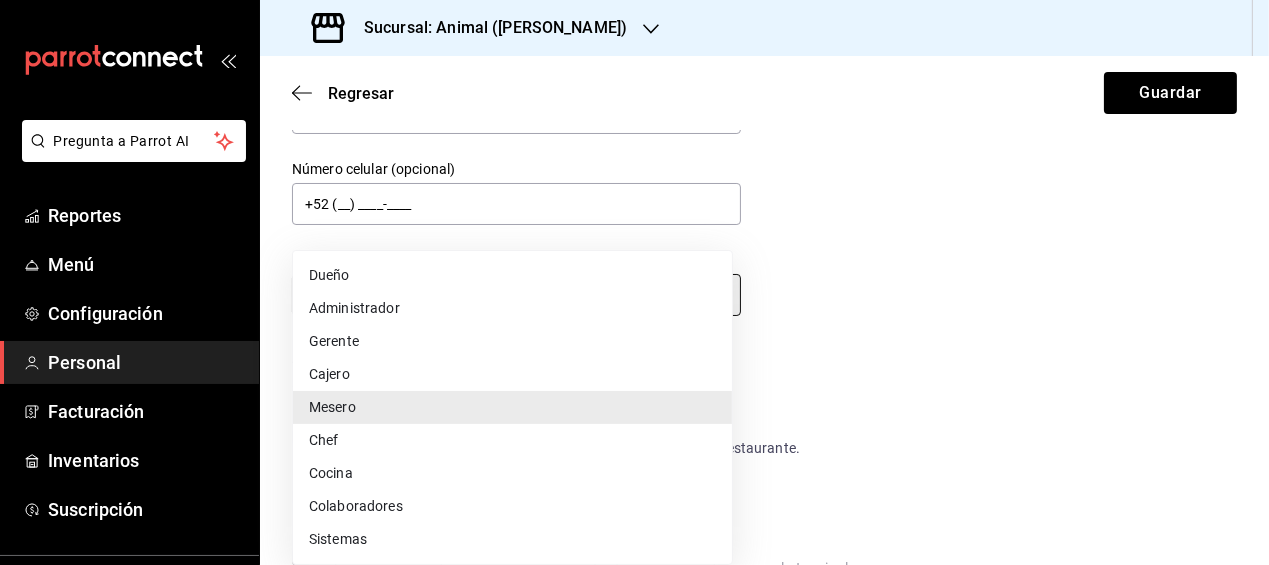 type on "STAFF" 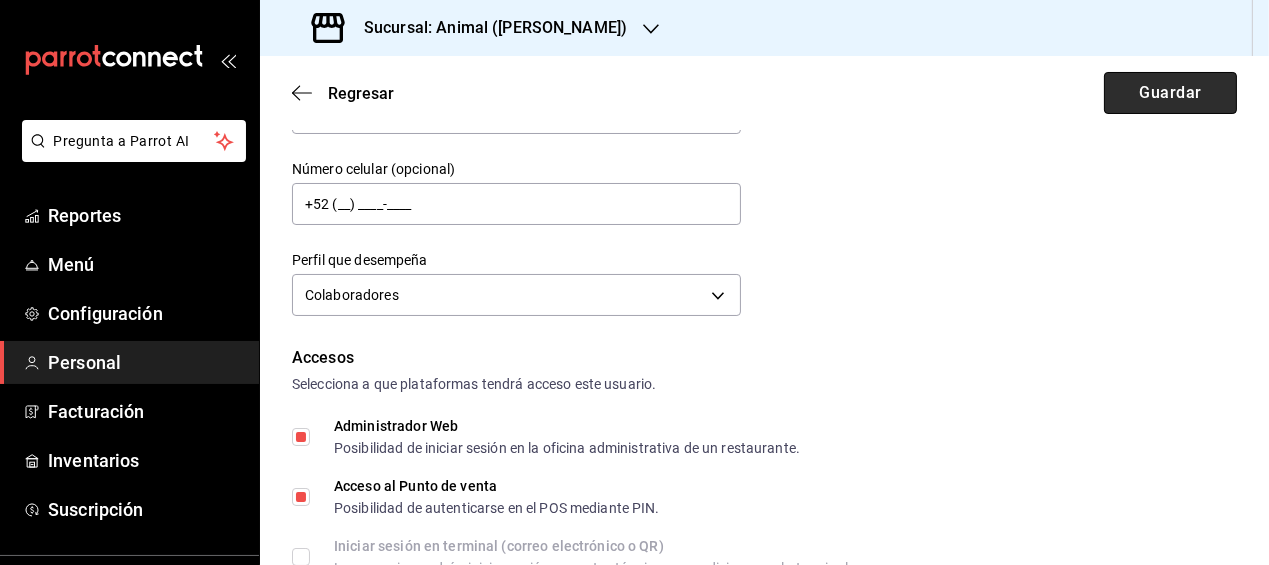 click on "Guardar" at bounding box center [1170, 93] 